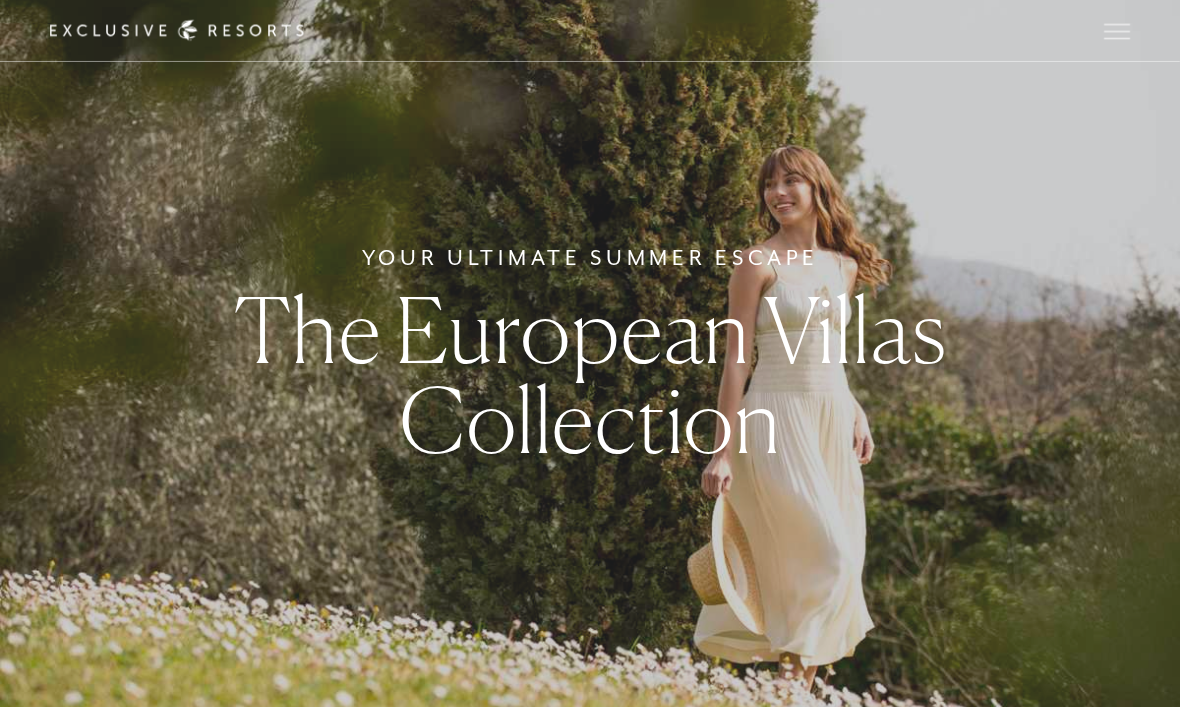 scroll, scrollTop: 0, scrollLeft: 0, axis: both 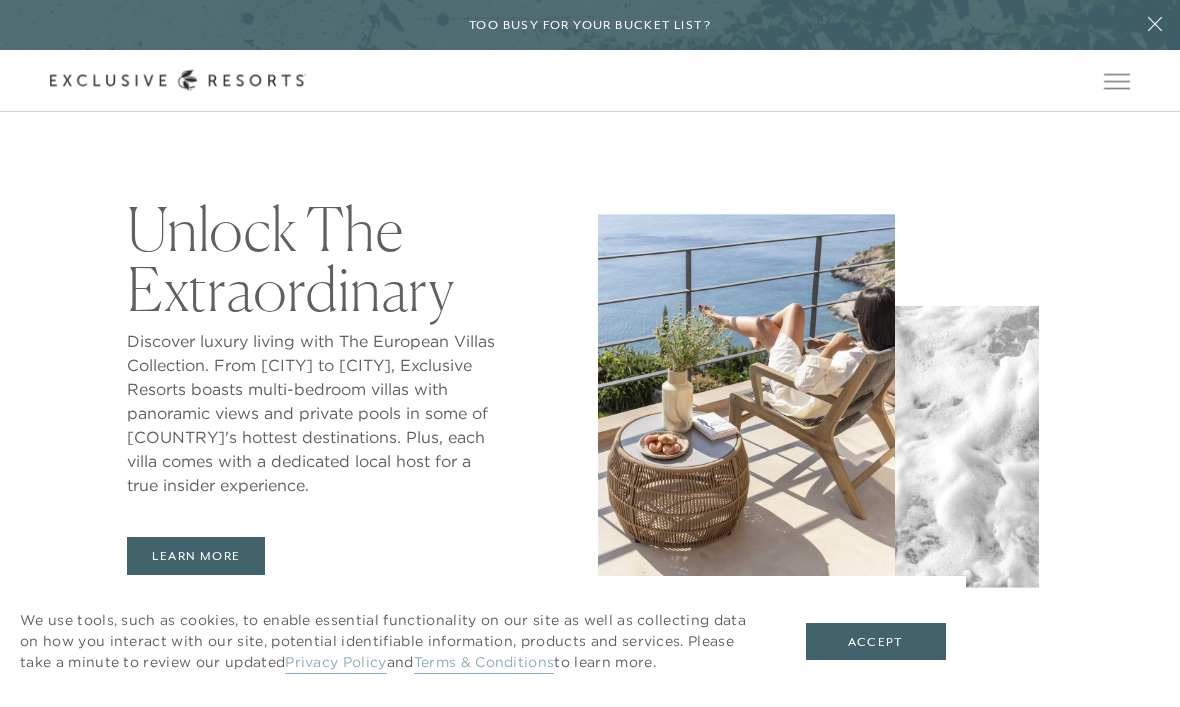 click on "Accept" at bounding box center [876, 642] 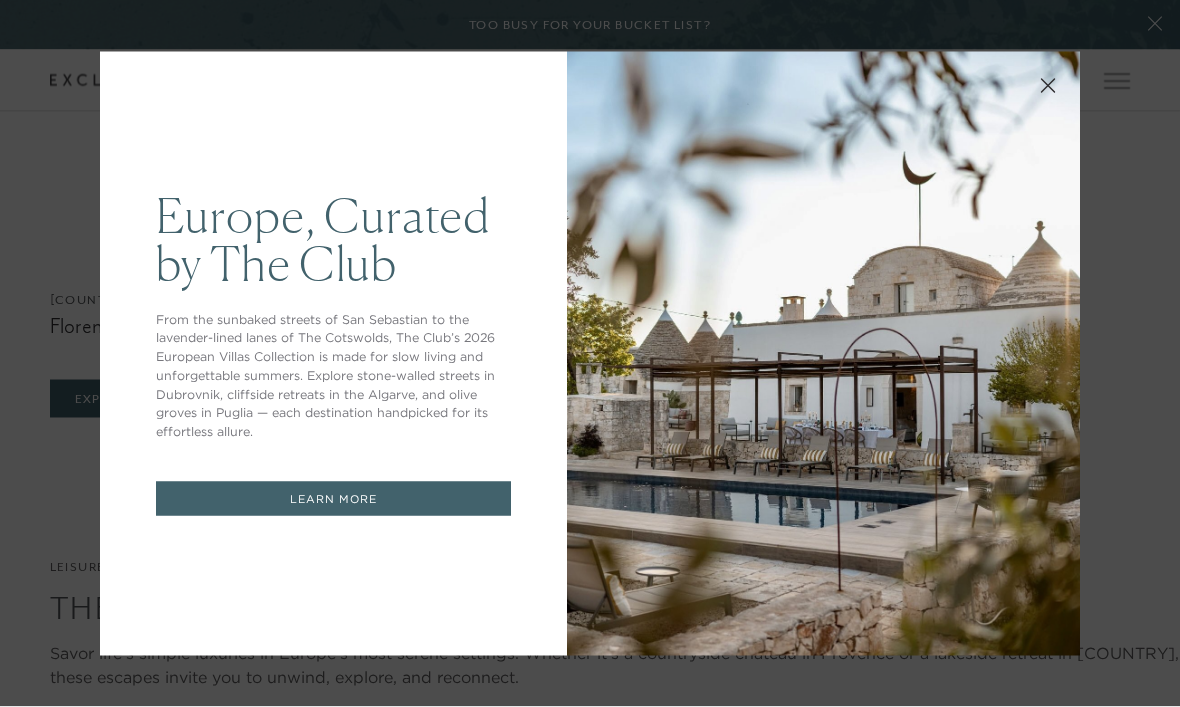 scroll, scrollTop: 2774, scrollLeft: 0, axis: vertical 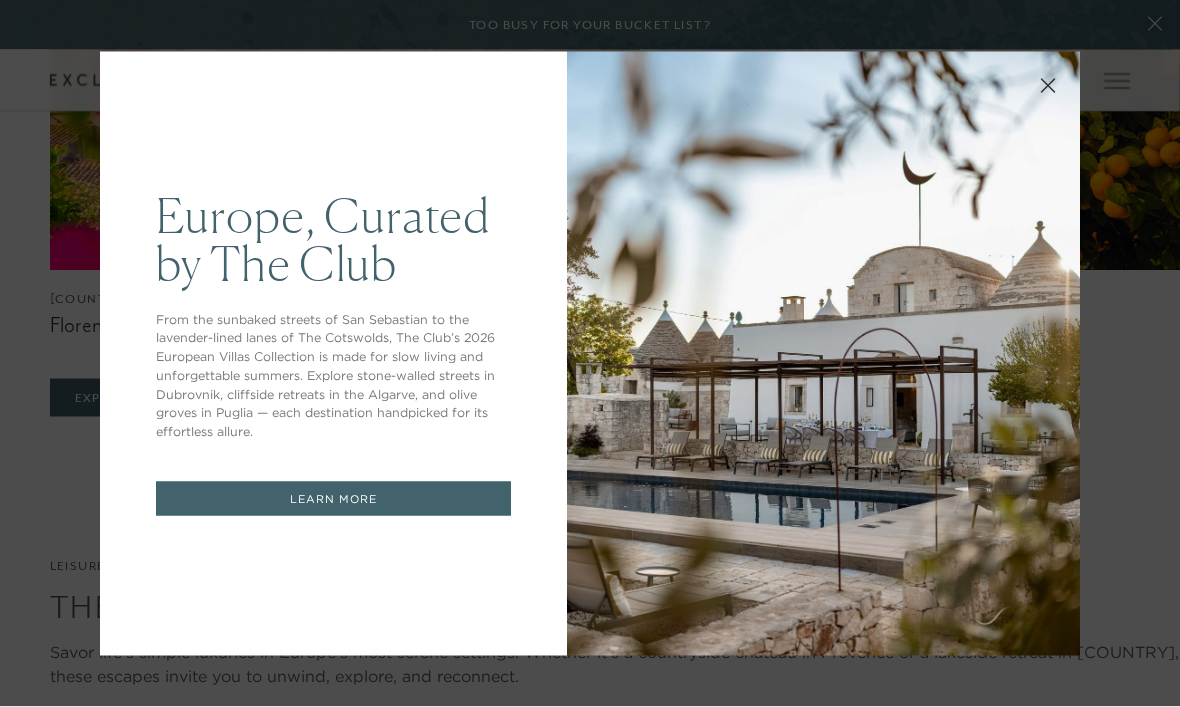 click at bounding box center [1048, 84] 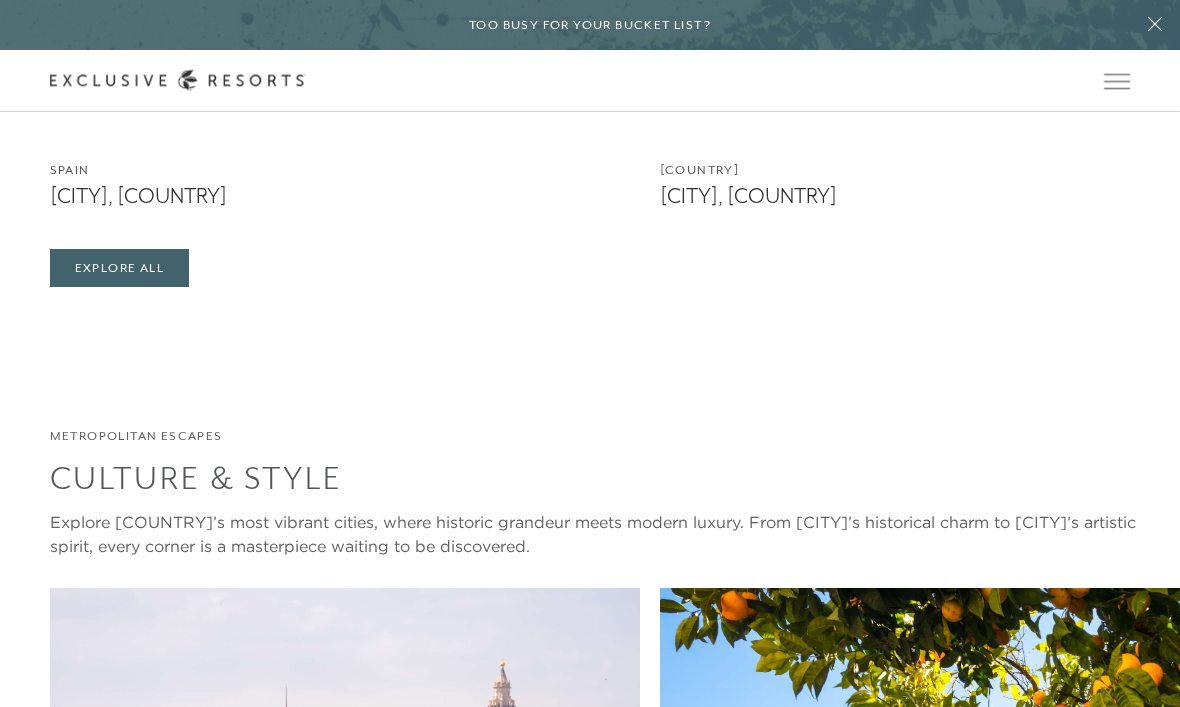 scroll, scrollTop: 1956, scrollLeft: 0, axis: vertical 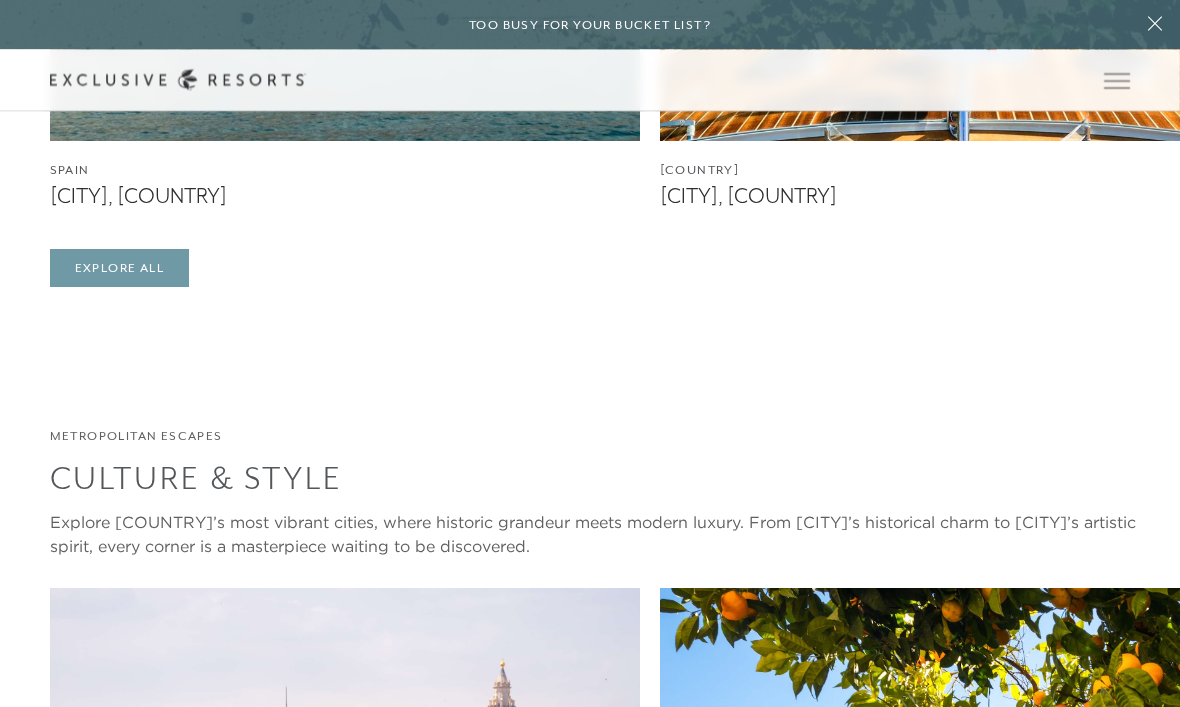 click on "Explore All" at bounding box center [119, 269] 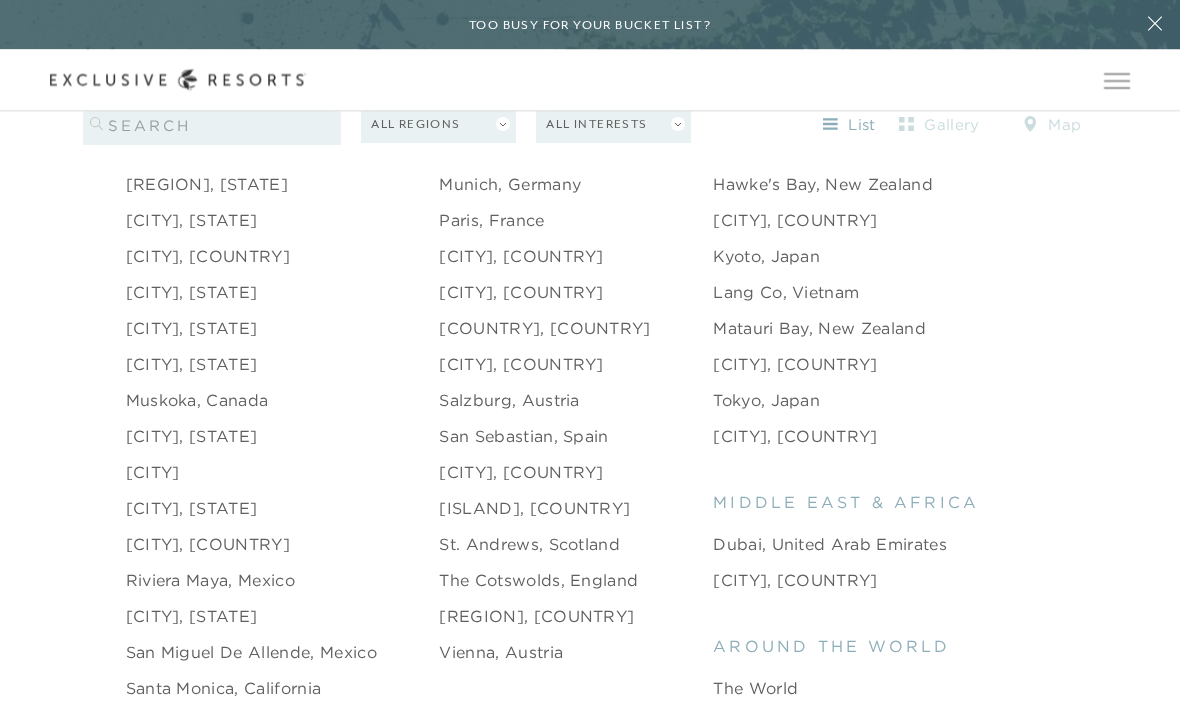 scroll, scrollTop: 2641, scrollLeft: 0, axis: vertical 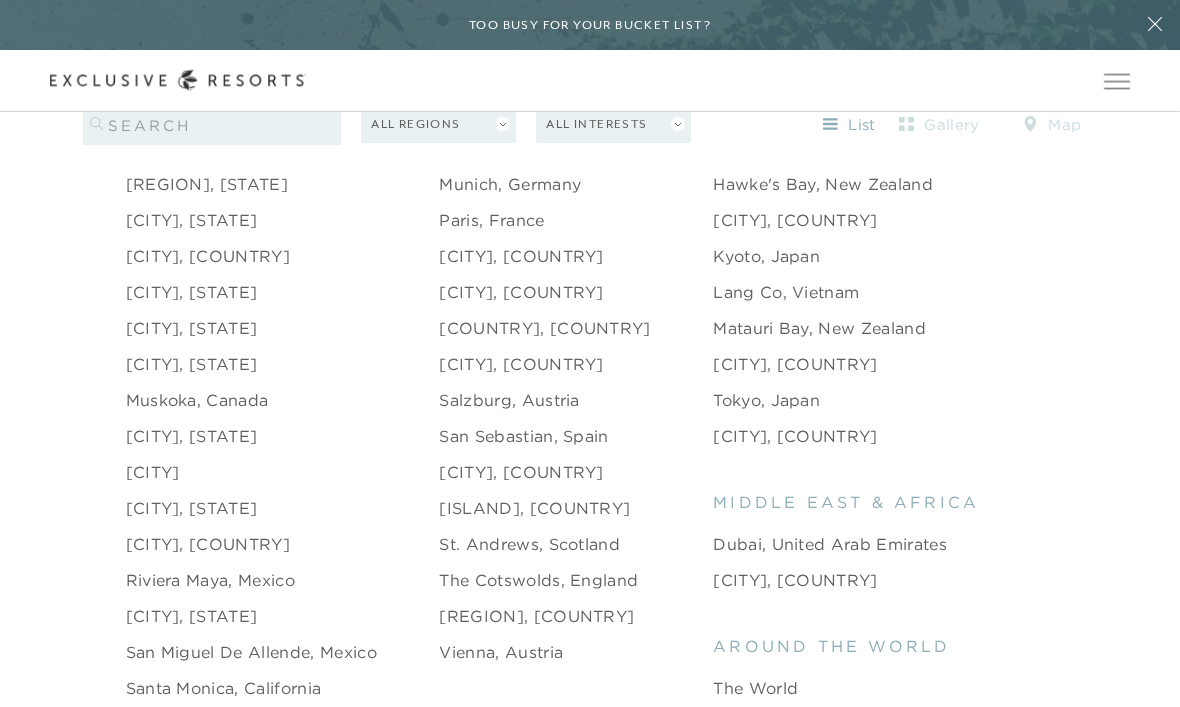 click on "[COUNTRY], [COUNTRY]" at bounding box center [544, 328] 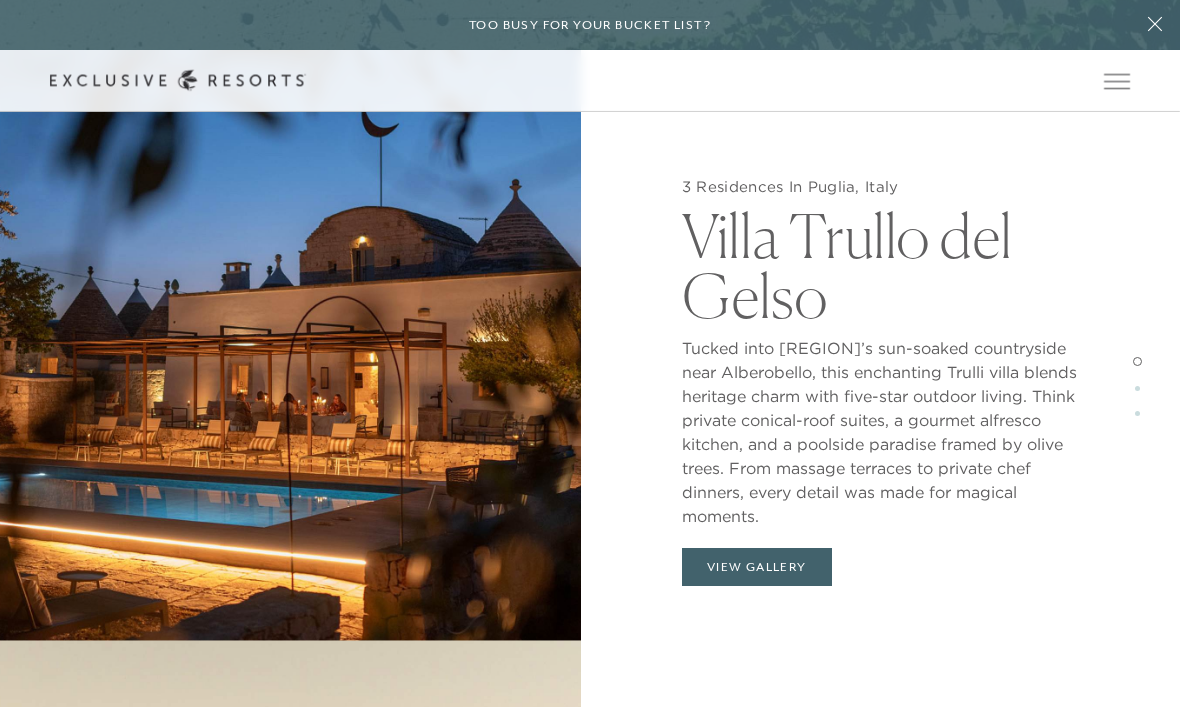 scroll, scrollTop: 1818, scrollLeft: 0, axis: vertical 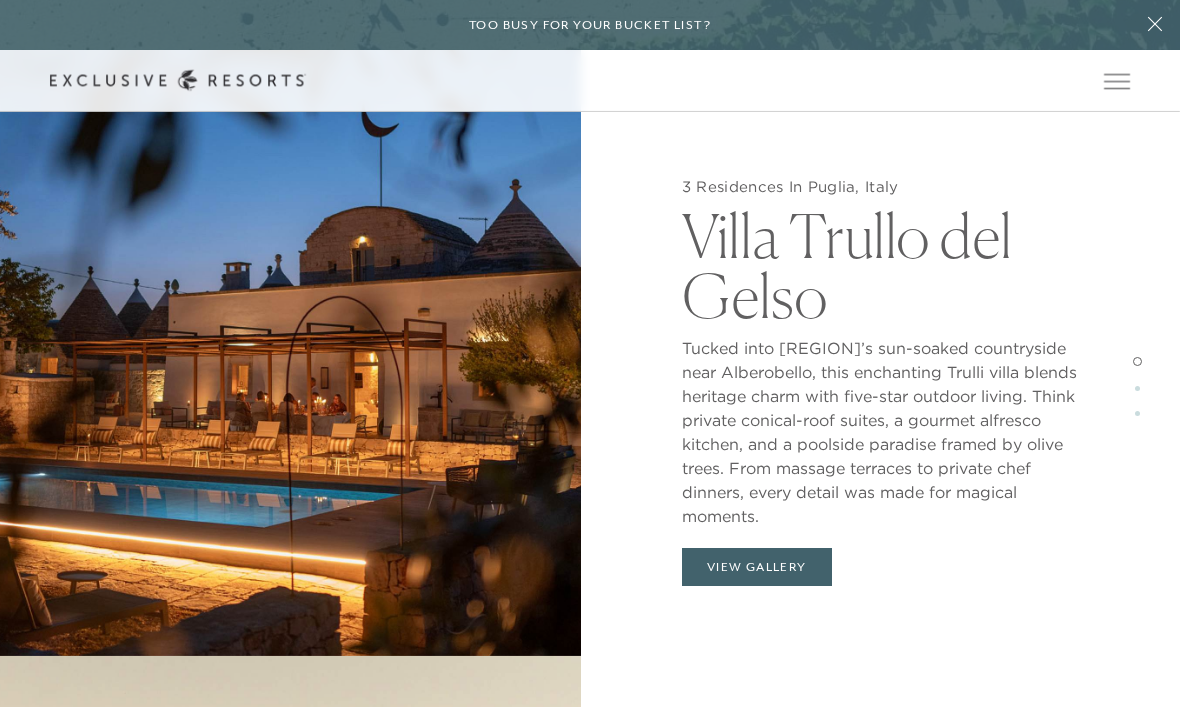click on "View Gallery" at bounding box center [757, 567] 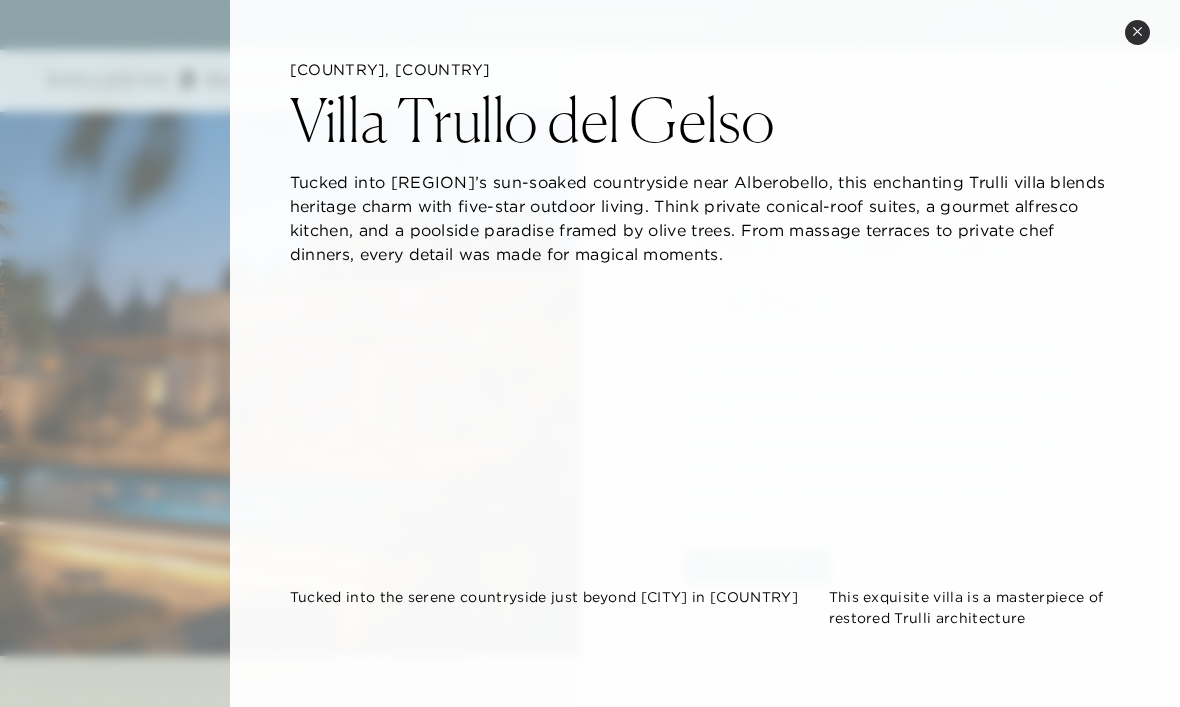 scroll, scrollTop: 0, scrollLeft: 0, axis: both 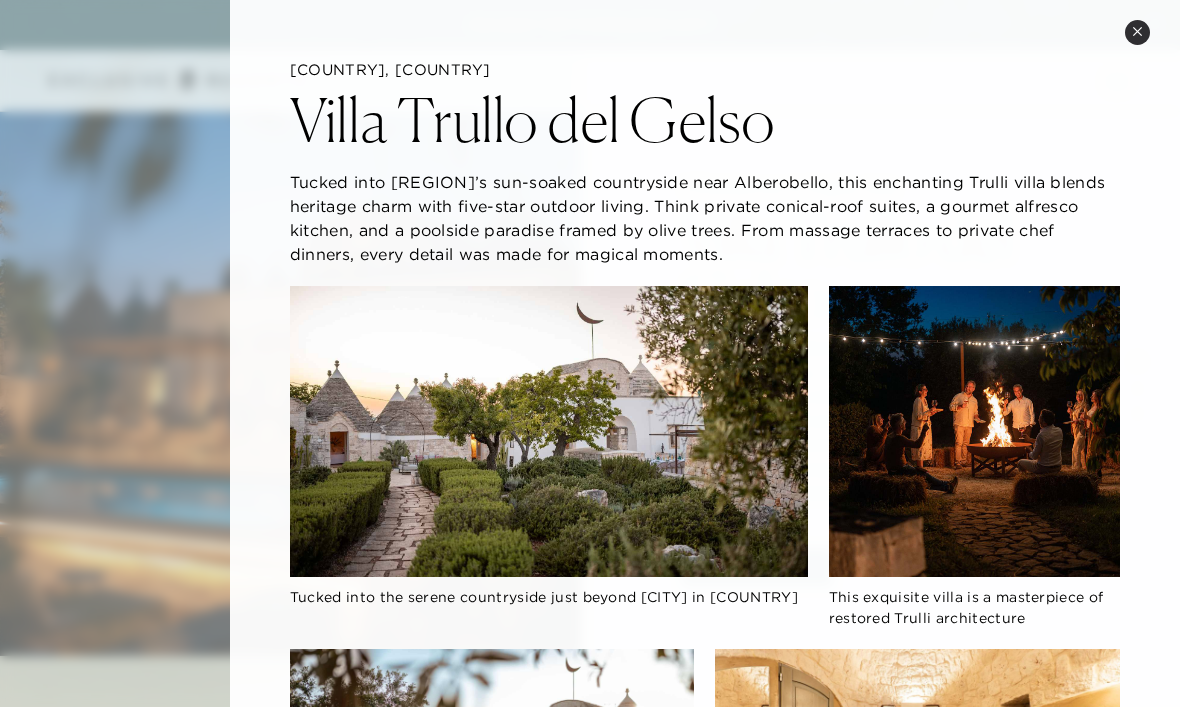 click on "Close quickview" at bounding box center (1137, 32) 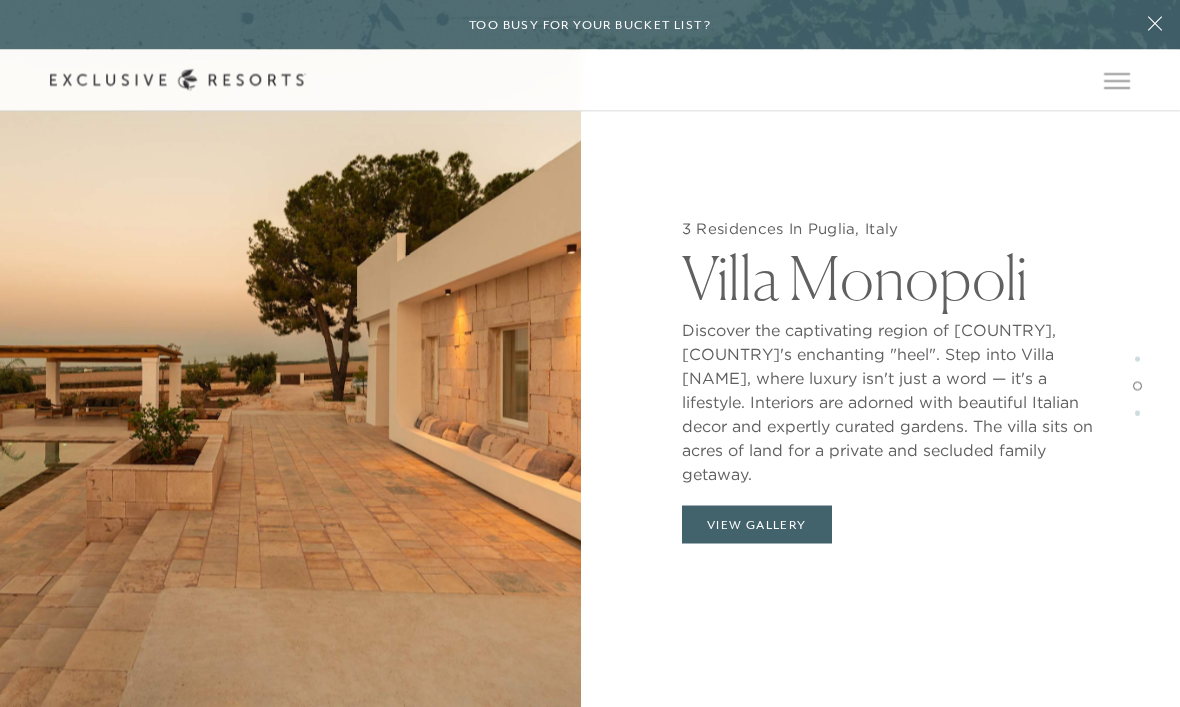 scroll, scrollTop: 2719, scrollLeft: 0, axis: vertical 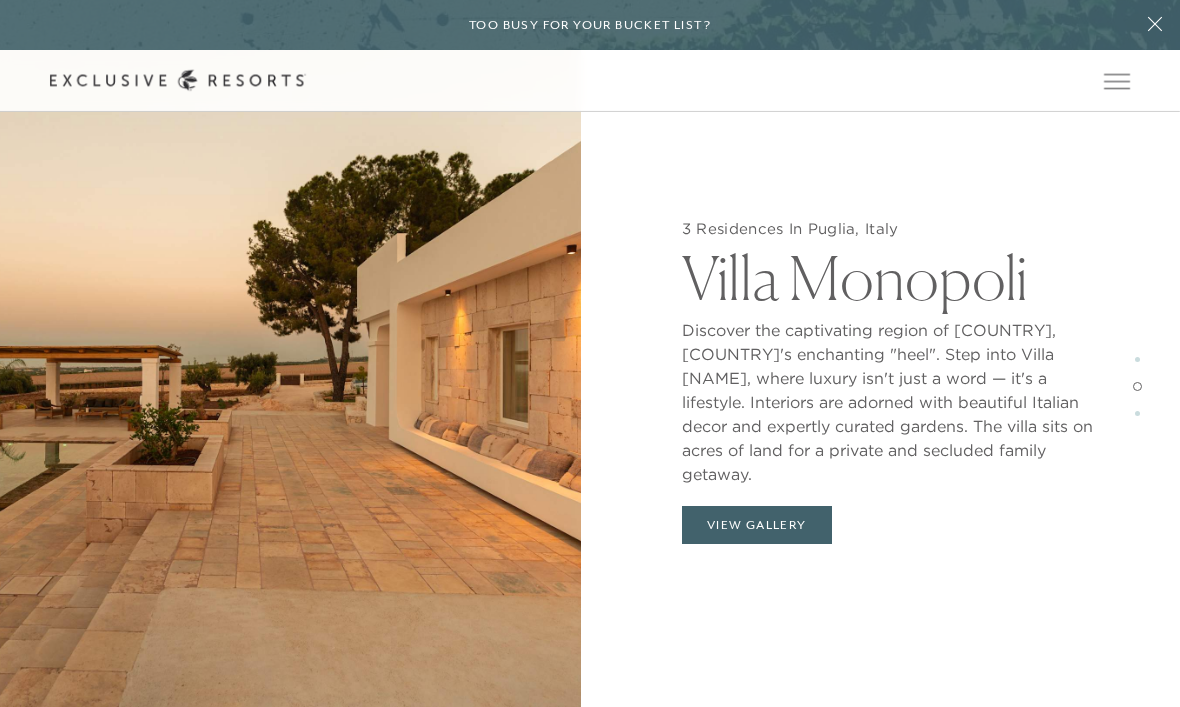 click on "View Gallery" at bounding box center (757, 525) 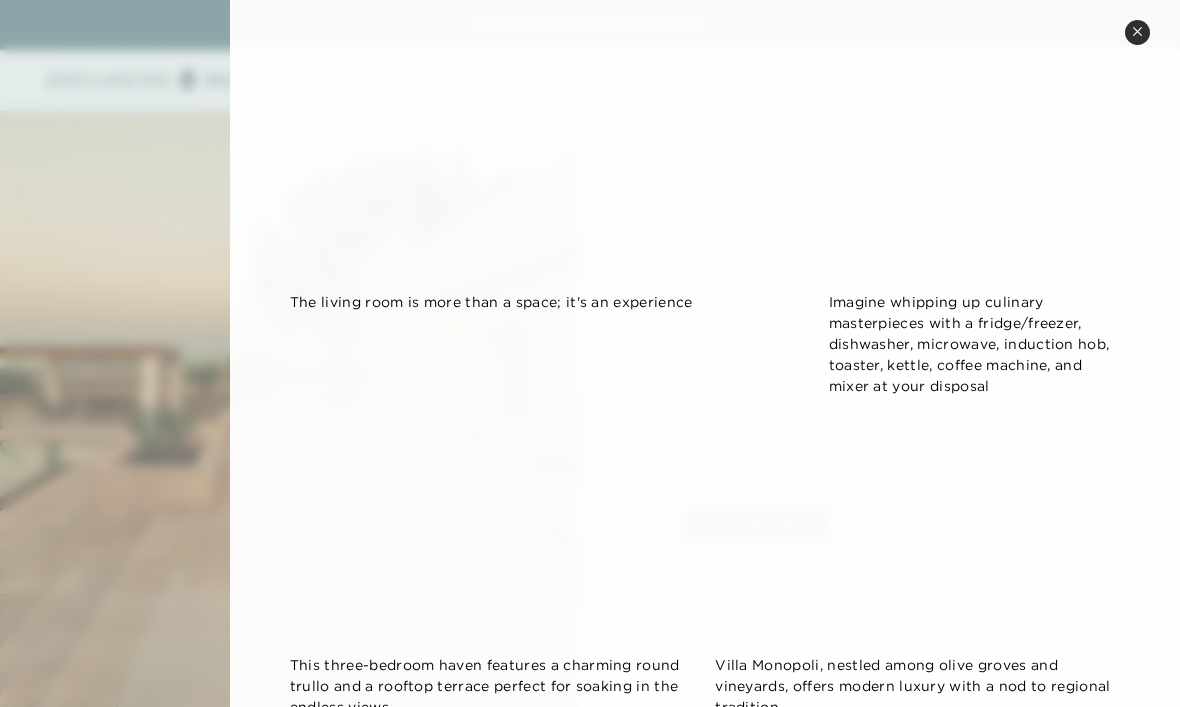 scroll, scrollTop: 1484, scrollLeft: 0, axis: vertical 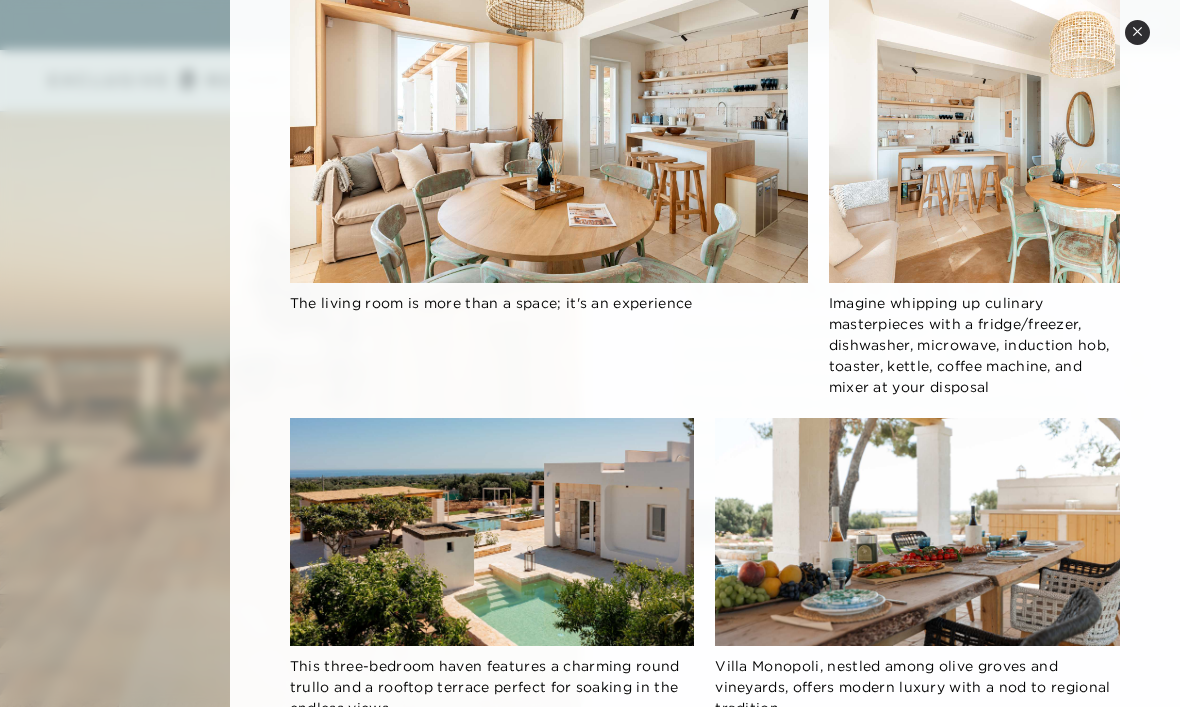 click on "Close quickview" at bounding box center (1137, 32) 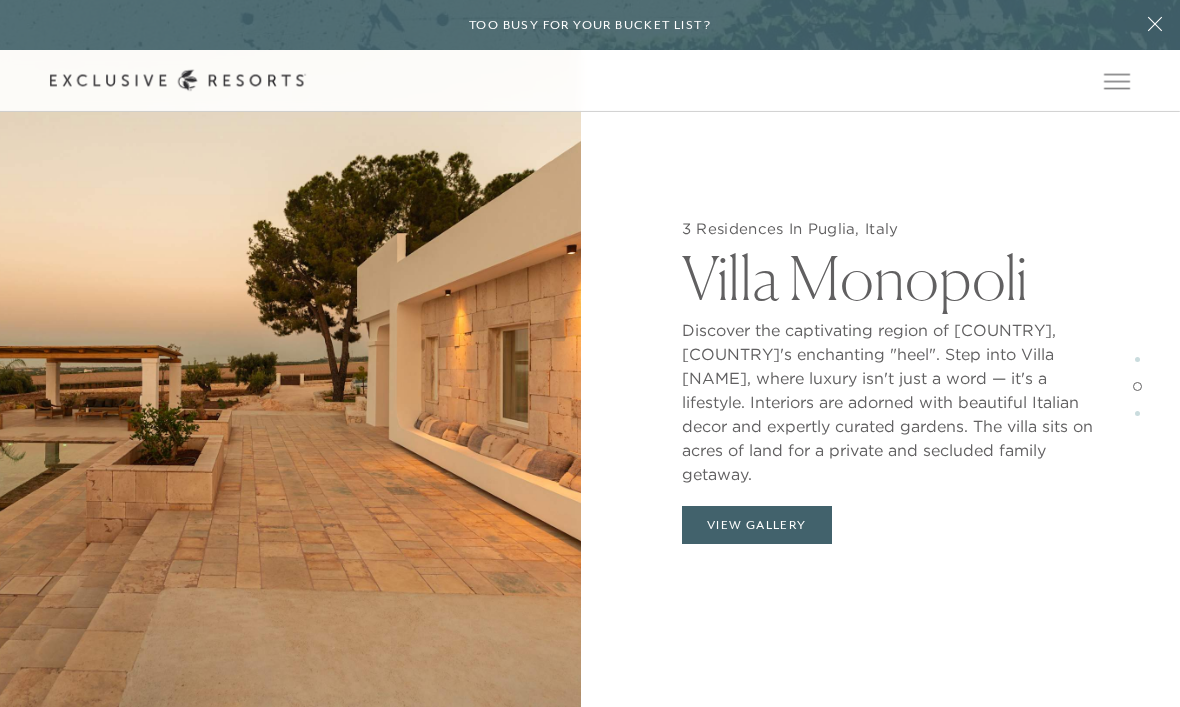 click 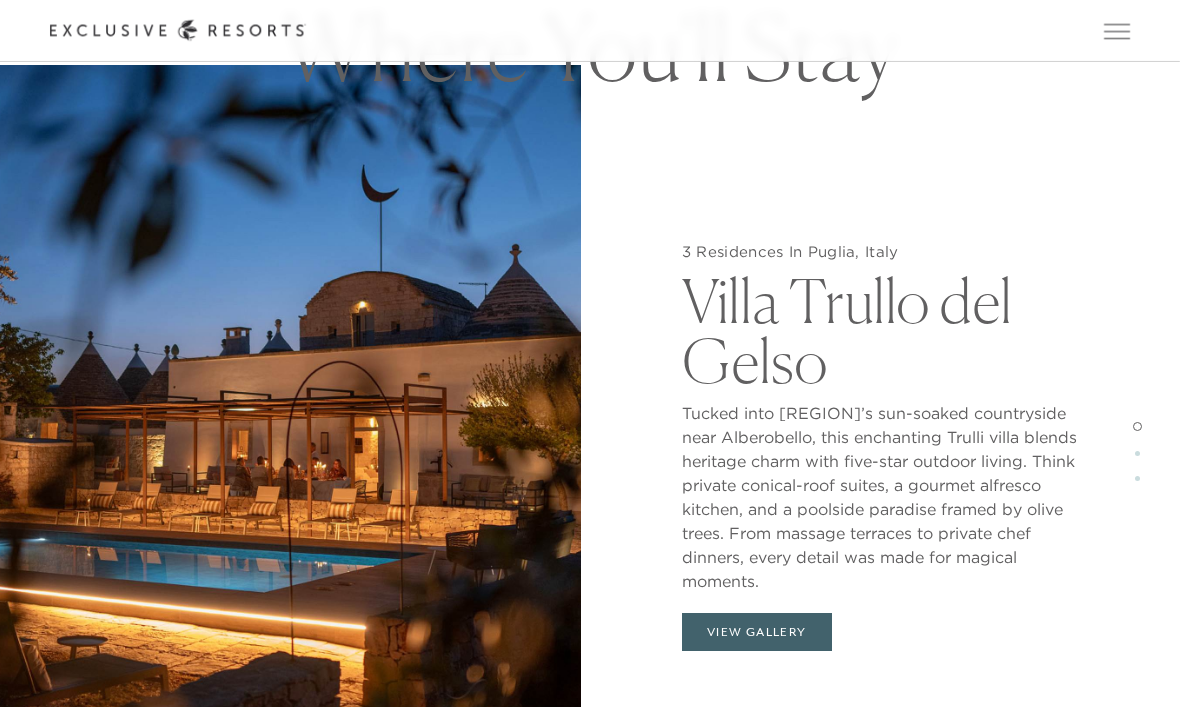 scroll, scrollTop: 1632, scrollLeft: 0, axis: vertical 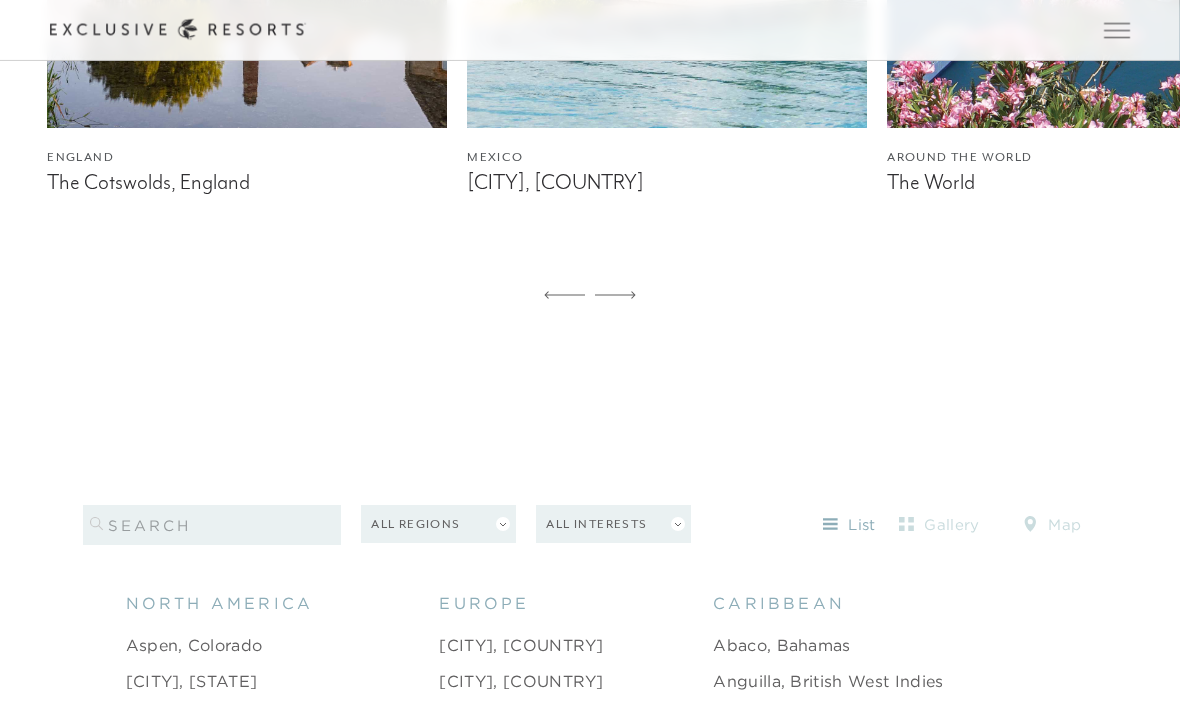 click on "The World" at bounding box center [1087, 183] 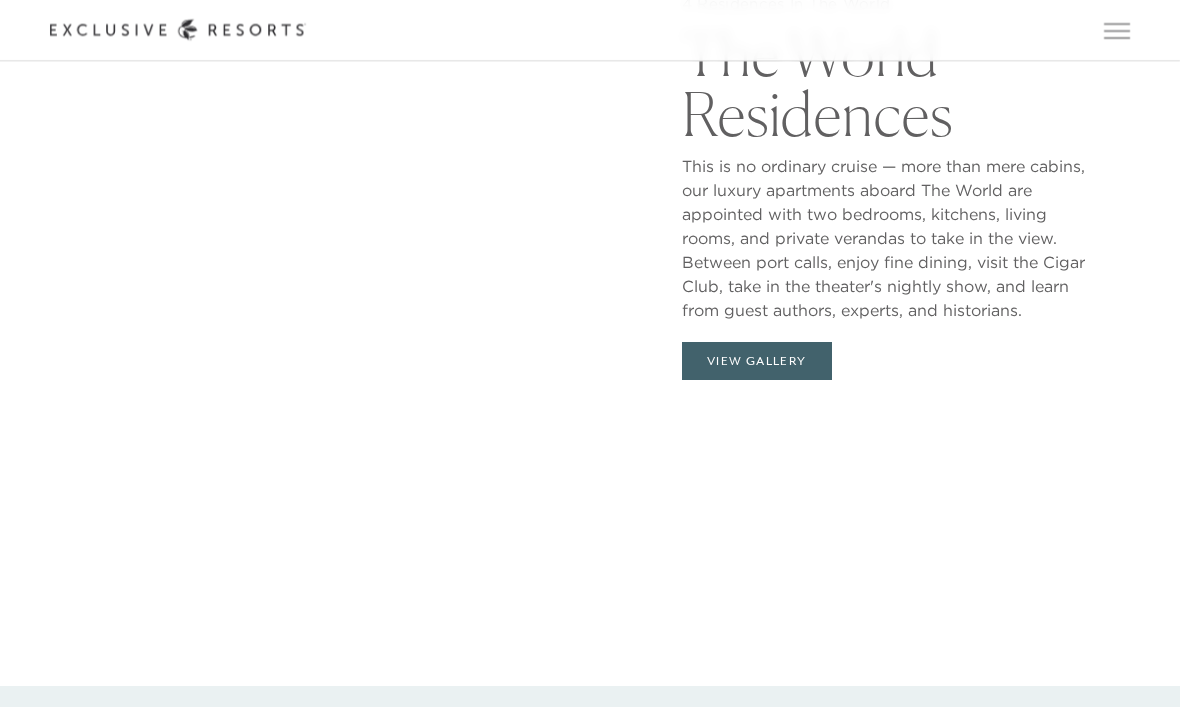 scroll, scrollTop: 1872, scrollLeft: 0, axis: vertical 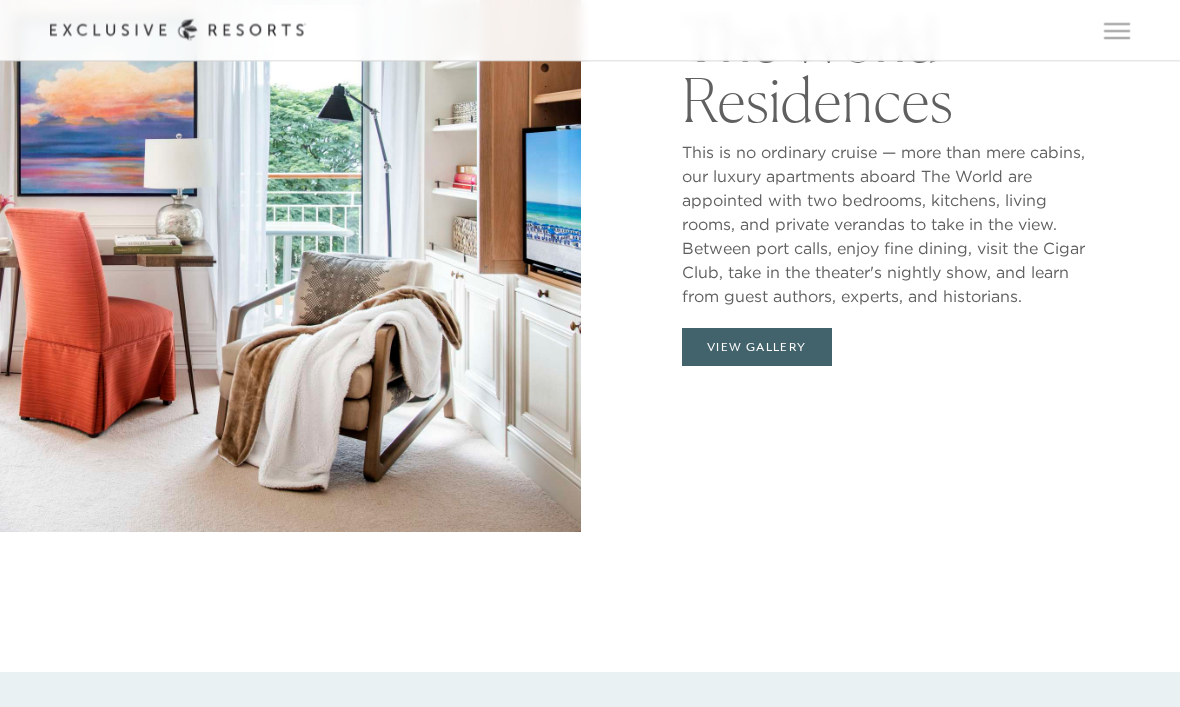 click on "View Gallery" at bounding box center (757, 348) 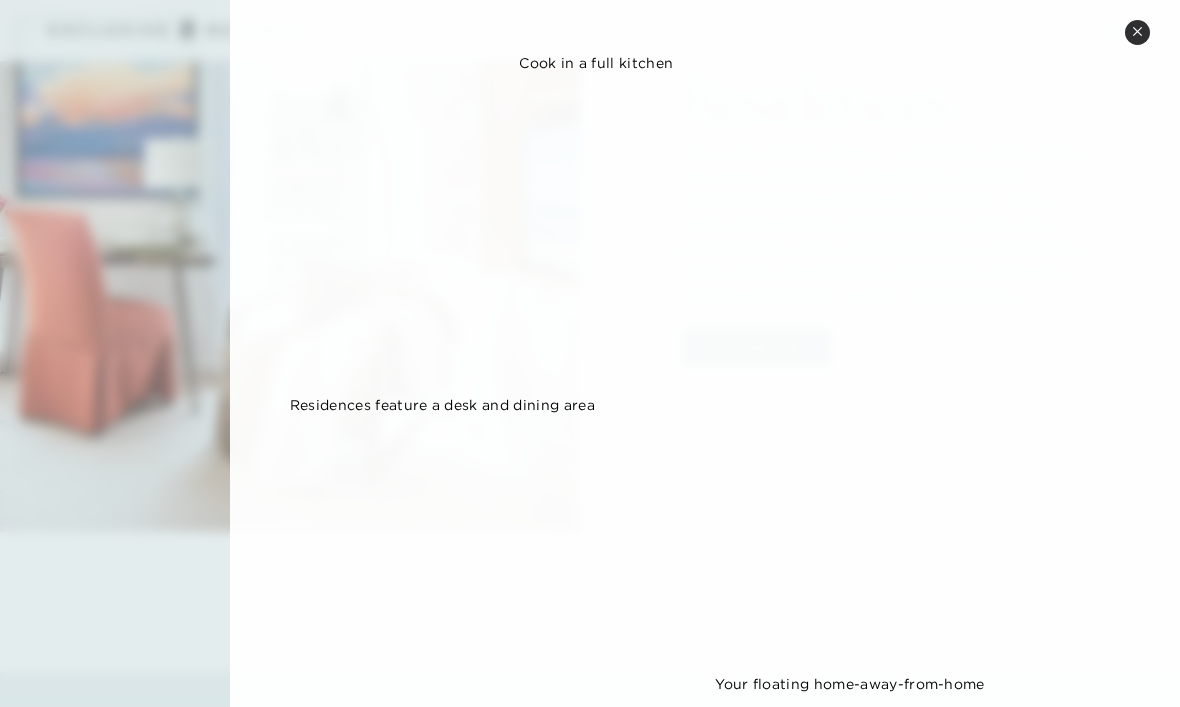 scroll, scrollTop: 1235, scrollLeft: 0, axis: vertical 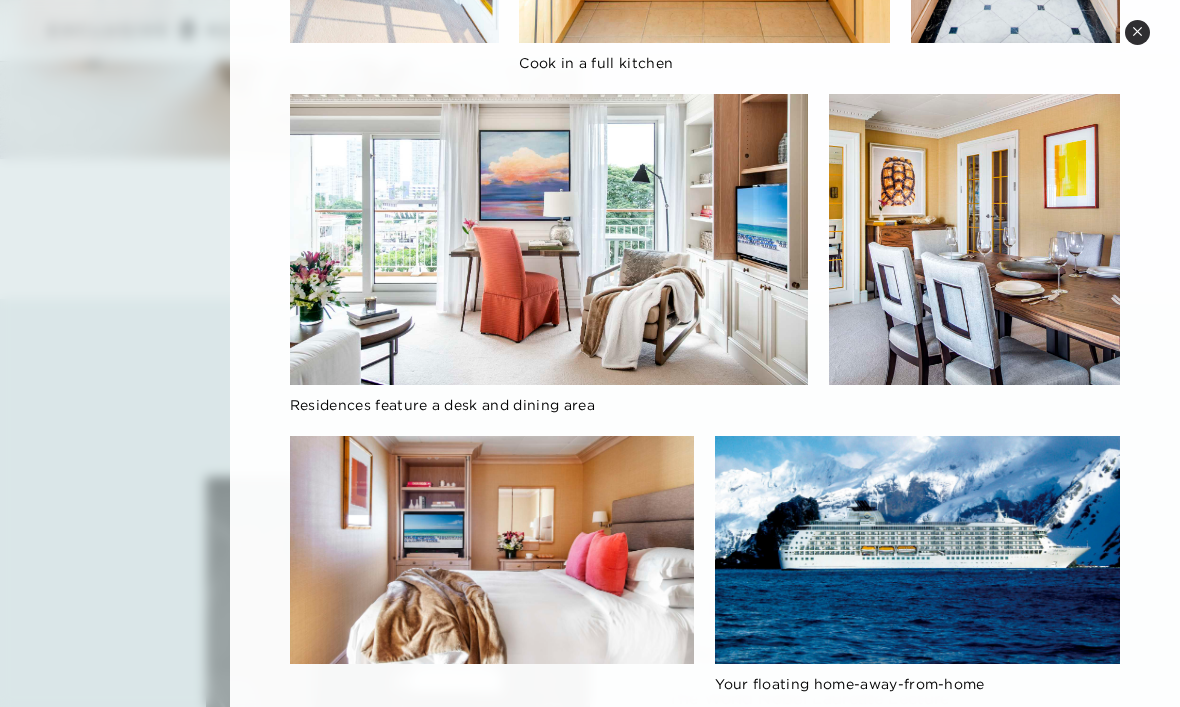 click on "Close quickview" at bounding box center [1137, 32] 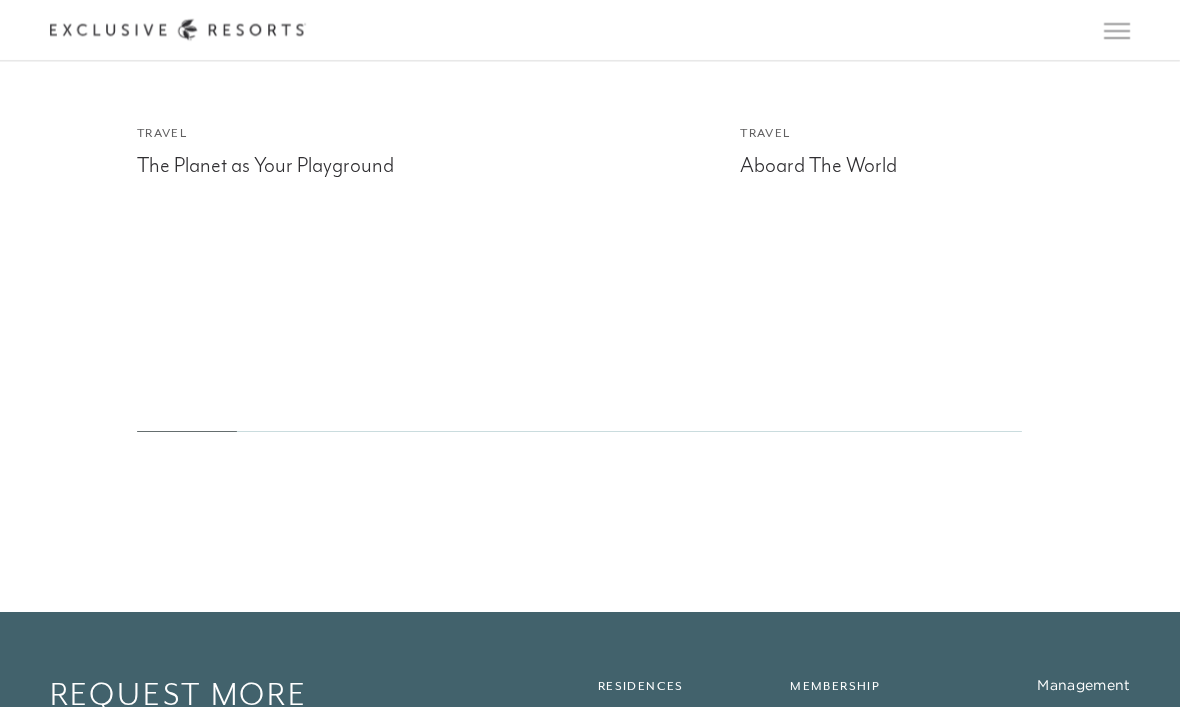 scroll, scrollTop: 4756, scrollLeft: 0, axis: vertical 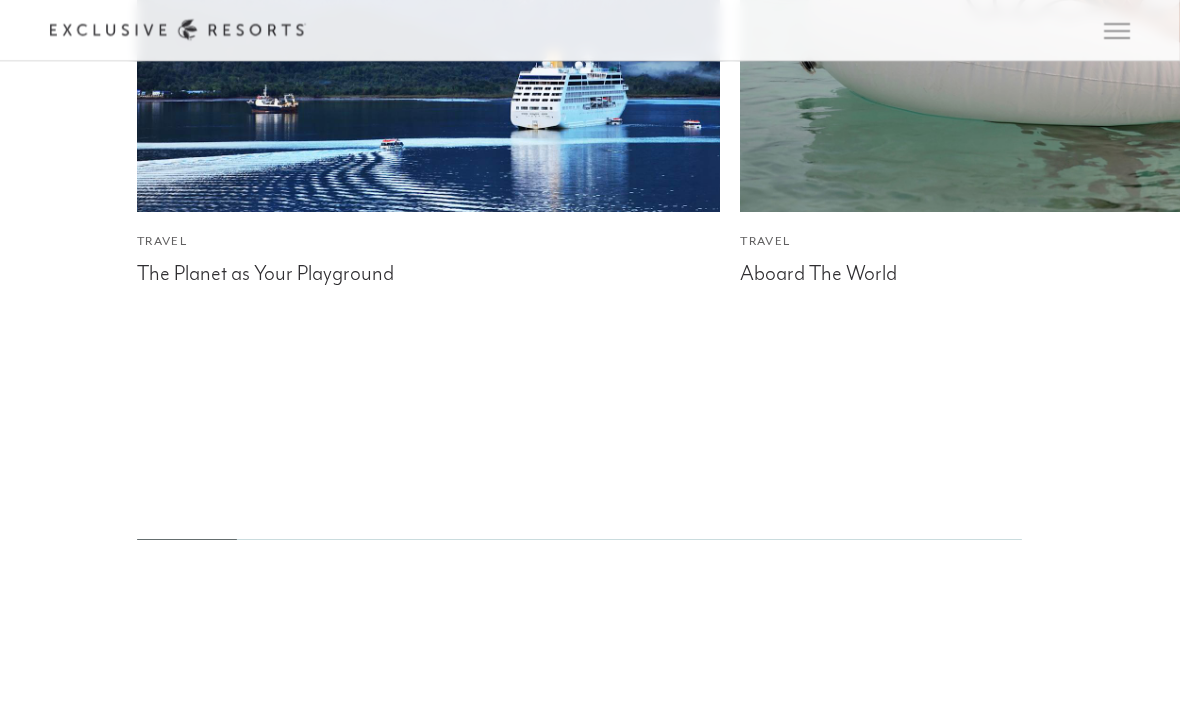 click on "Aboard The World" at bounding box center (1031, 272) 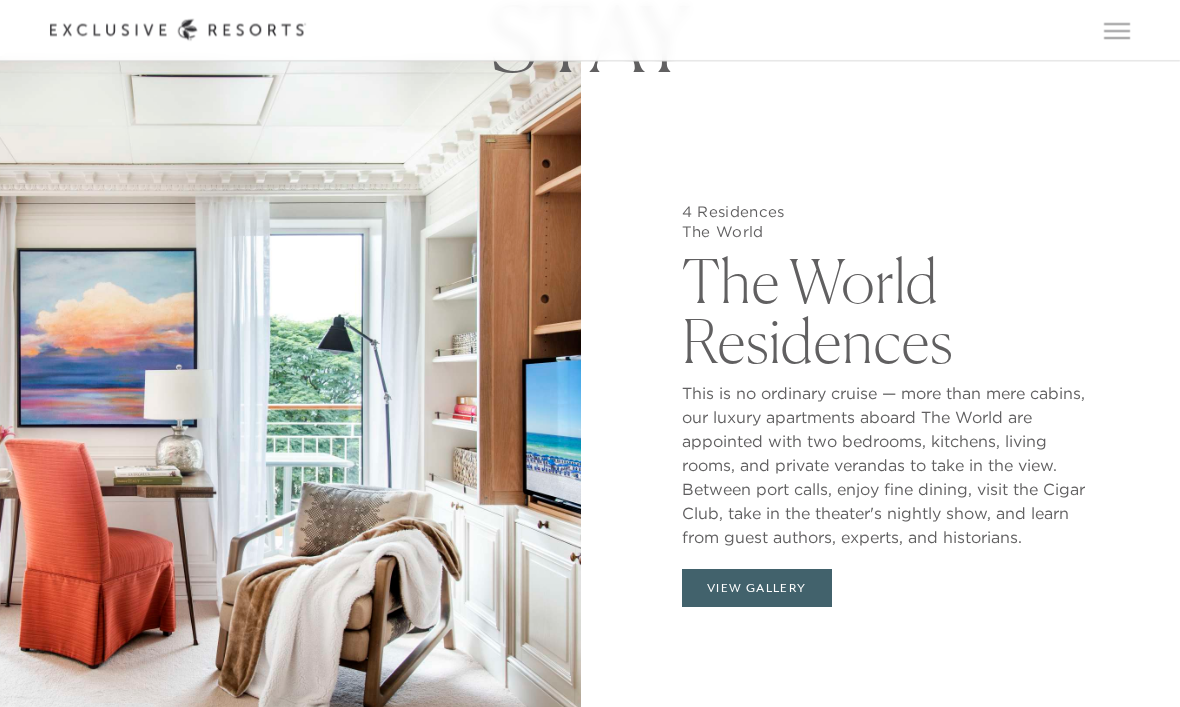 scroll, scrollTop: 7469, scrollLeft: 0, axis: vertical 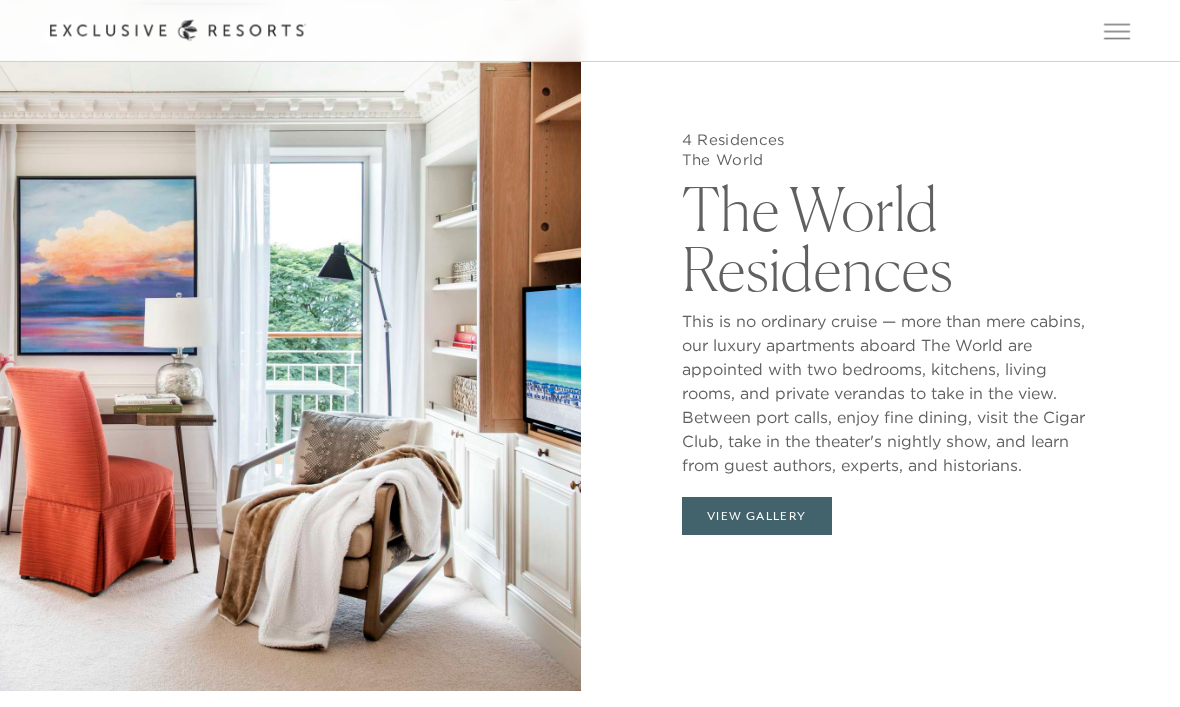 click on "[NUMBER] Residences The World Residences This is no ordinary cruise — more than mere cabins, our luxury apartments aboard The World are appointed with two bedrooms, kitchens, living rooms, and private verandas to take in the view. Between port calls, enjoy fine dining, visit the Cigar Club, take in the theater's nightly show, and learn from guest authors, experts, and historians. View Gallery" 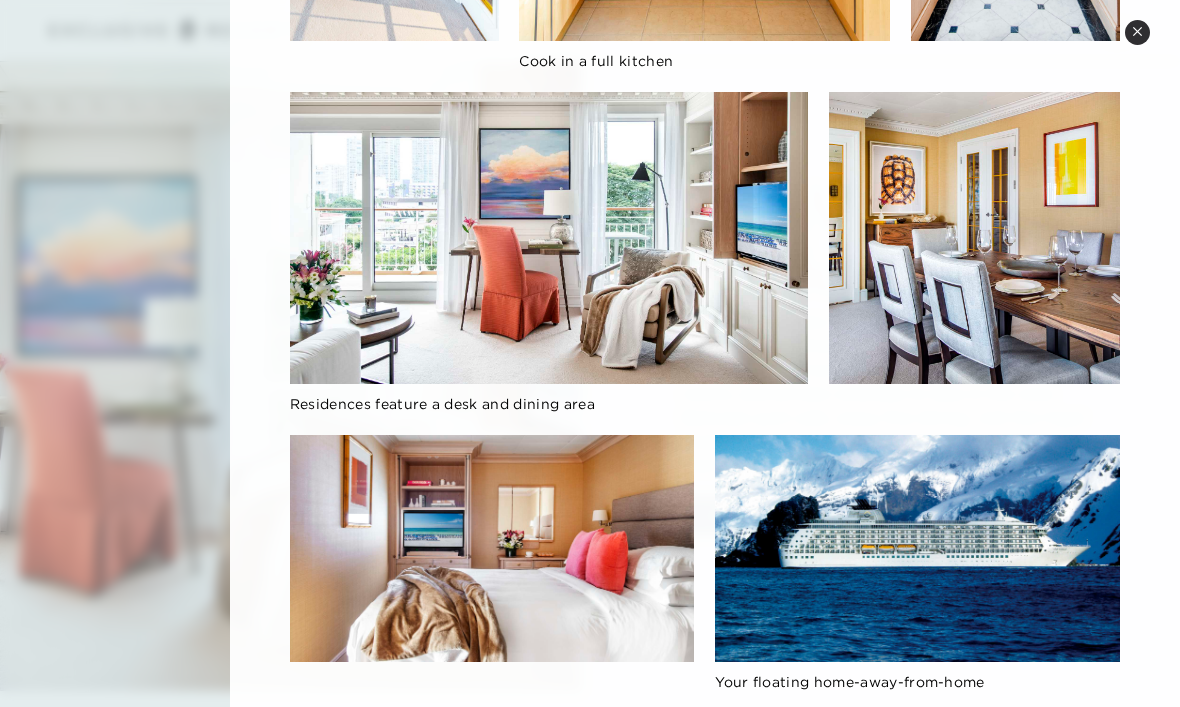 scroll, scrollTop: 1216, scrollLeft: 0, axis: vertical 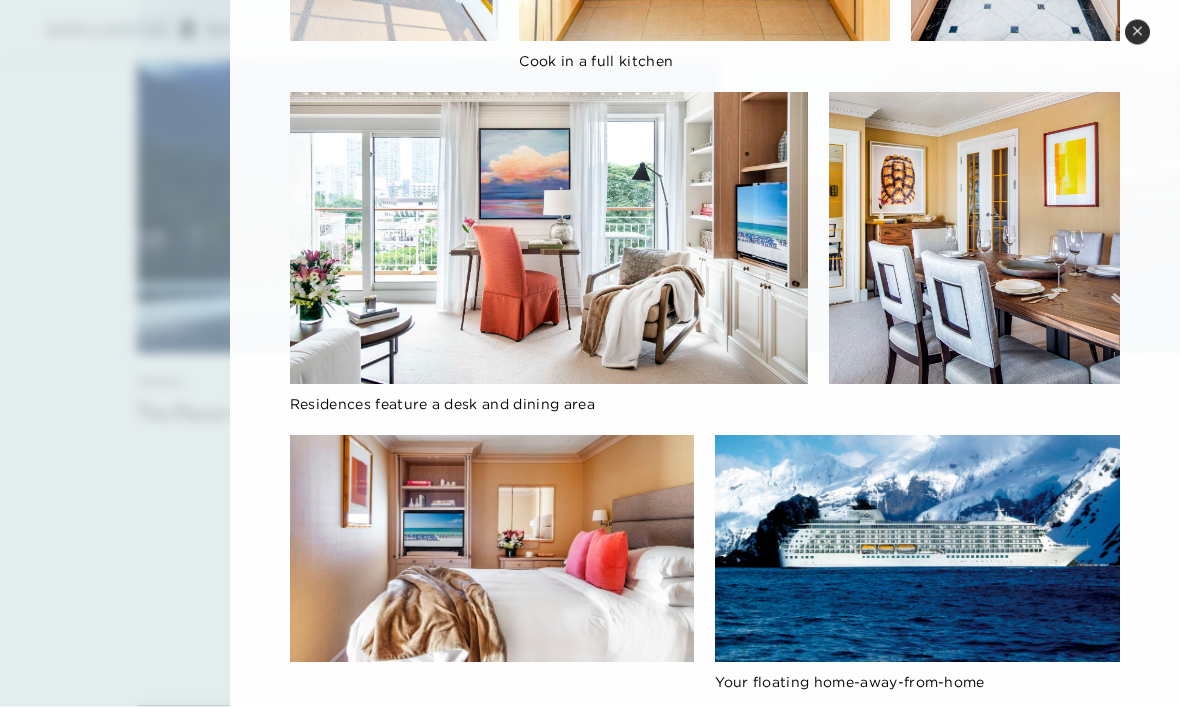 click 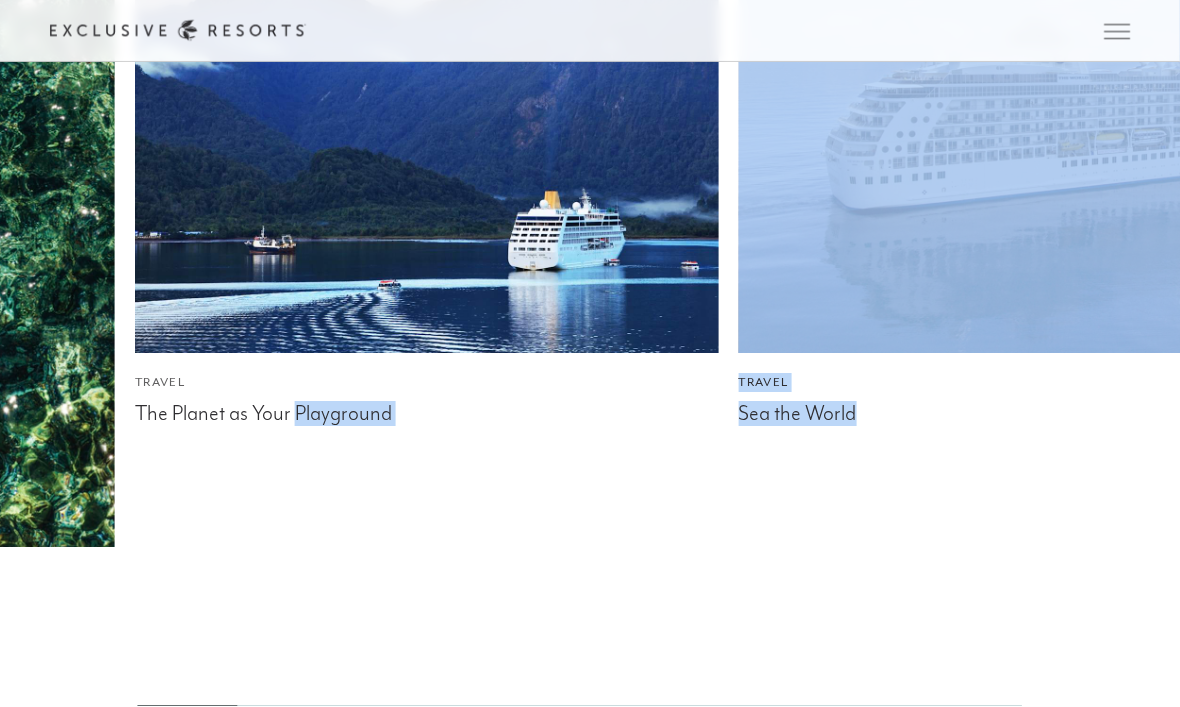 click on "Travel [NUMBER] Bucket List Journeys For [YEAR] Travel The Planet as Your Playground Travel Sea the World Travel Sail Away Home Travel Set Sail! Travel Five High-Octane Thrills You’ll Only Have in [COUNTRY] and [COUNTRY] Travel The Best Destinations for a Summer Vacation" 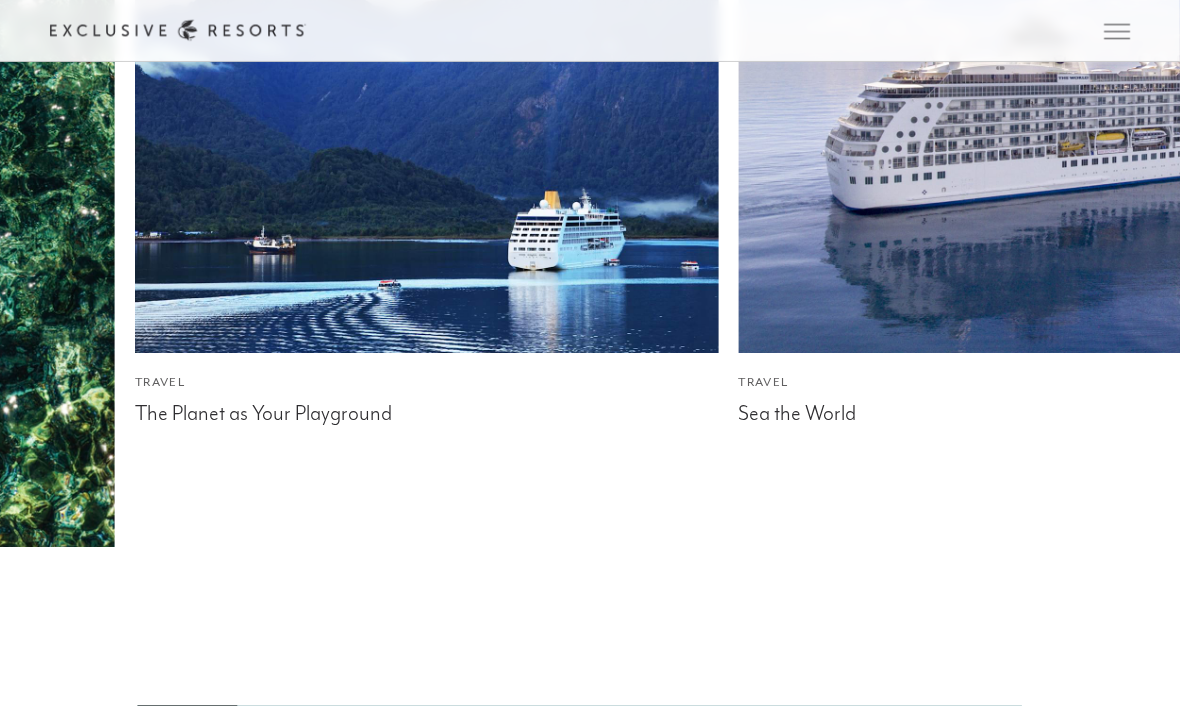 click on "Travel [NUMBER] Bucket List Journeys For [YEAR] Travel The Planet as Your Playground Travel Sea the World Travel Sail Away Home Travel Set Sail! Travel Five High-Octane Thrills You’ll Only Have in [COUNTRY] and [COUNTRY] Travel The Best Destinations for a Summer Vacation" 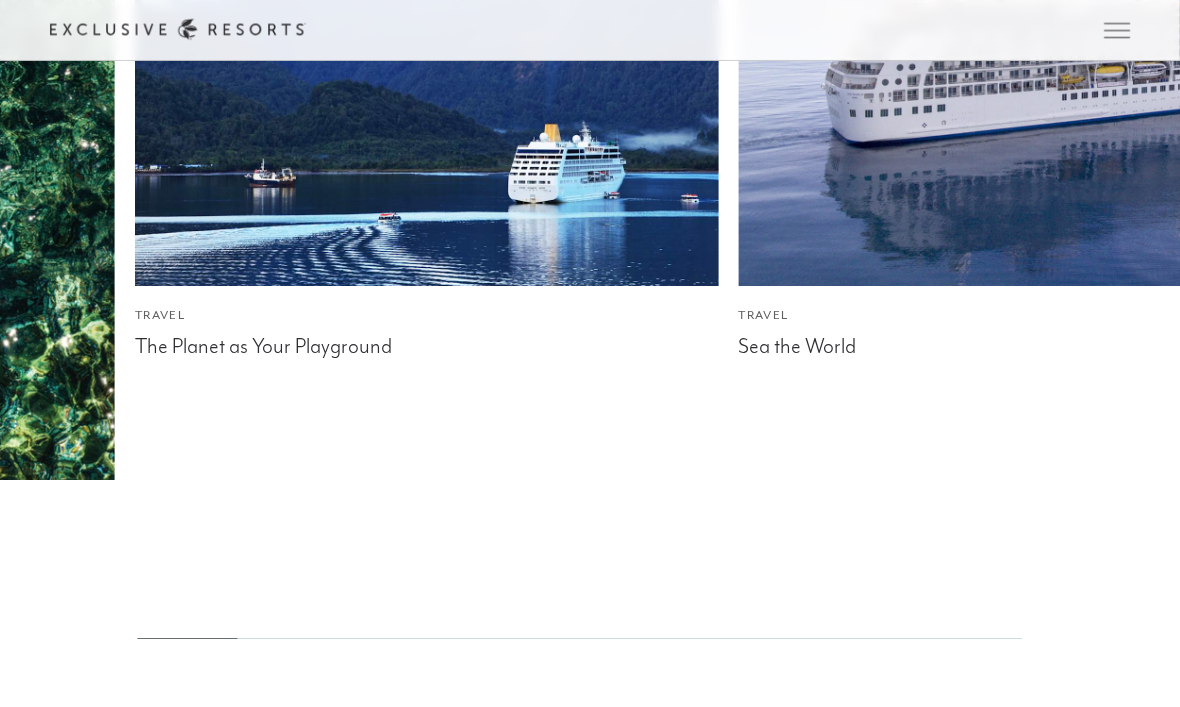 scroll, scrollTop: 4757, scrollLeft: 0, axis: vertical 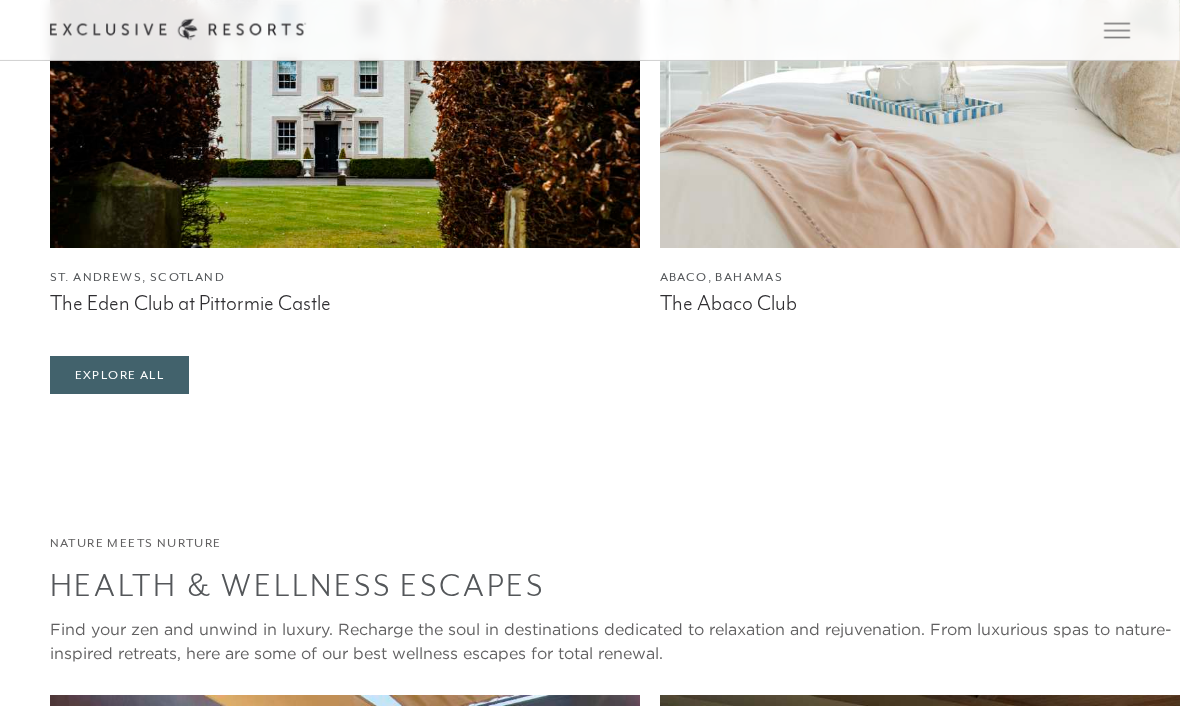 click on "The Eden Club at Pittormie Castle" at bounding box center [345, 304] 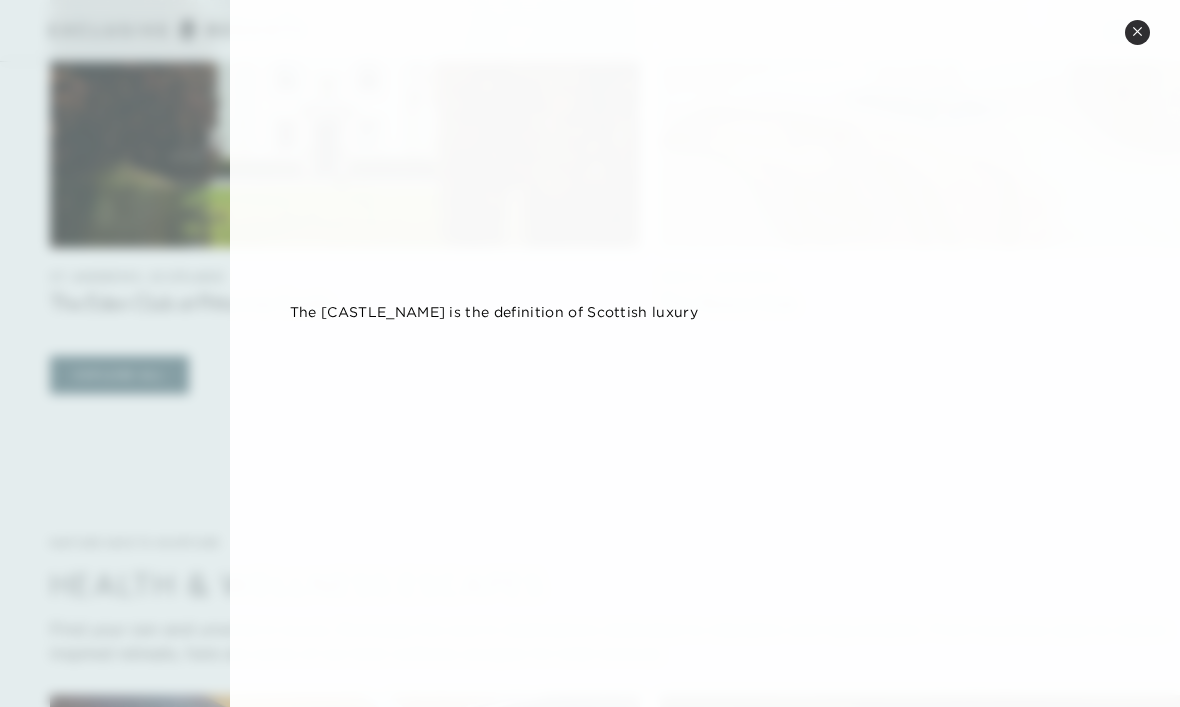 scroll, scrollTop: 201, scrollLeft: 0, axis: vertical 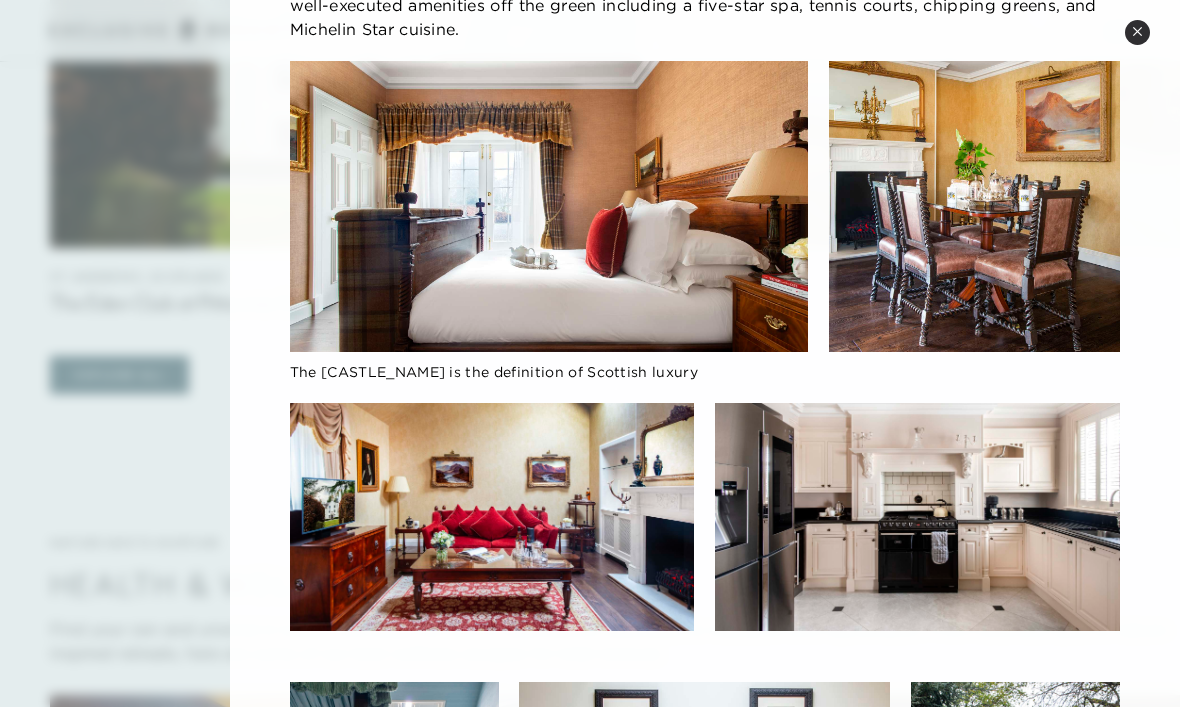 click at bounding box center (549, 206) 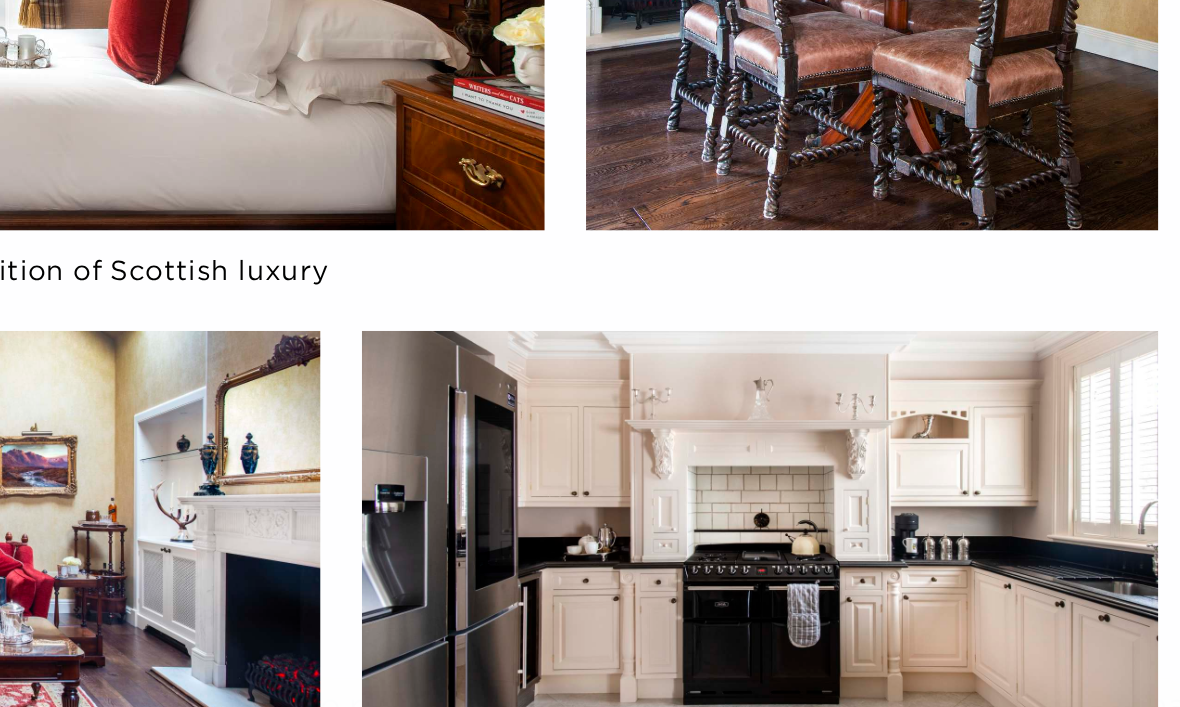 scroll, scrollTop: 7141, scrollLeft: 0, axis: vertical 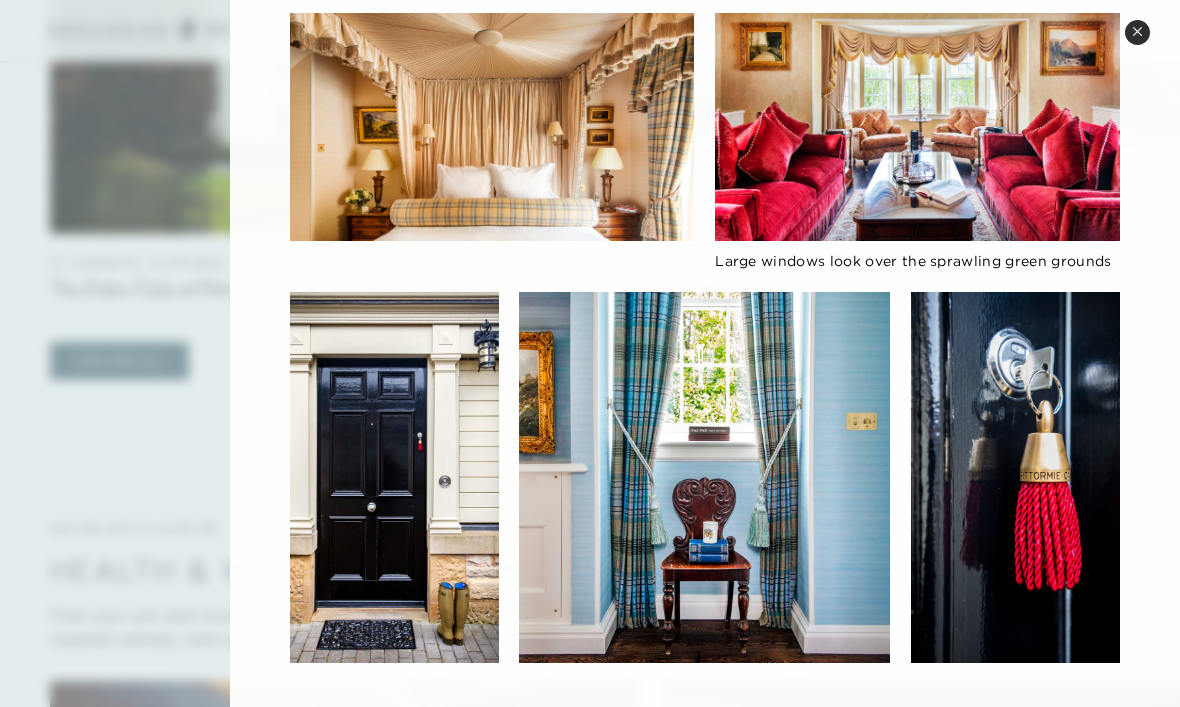 click on "Close quickview" at bounding box center [1137, 32] 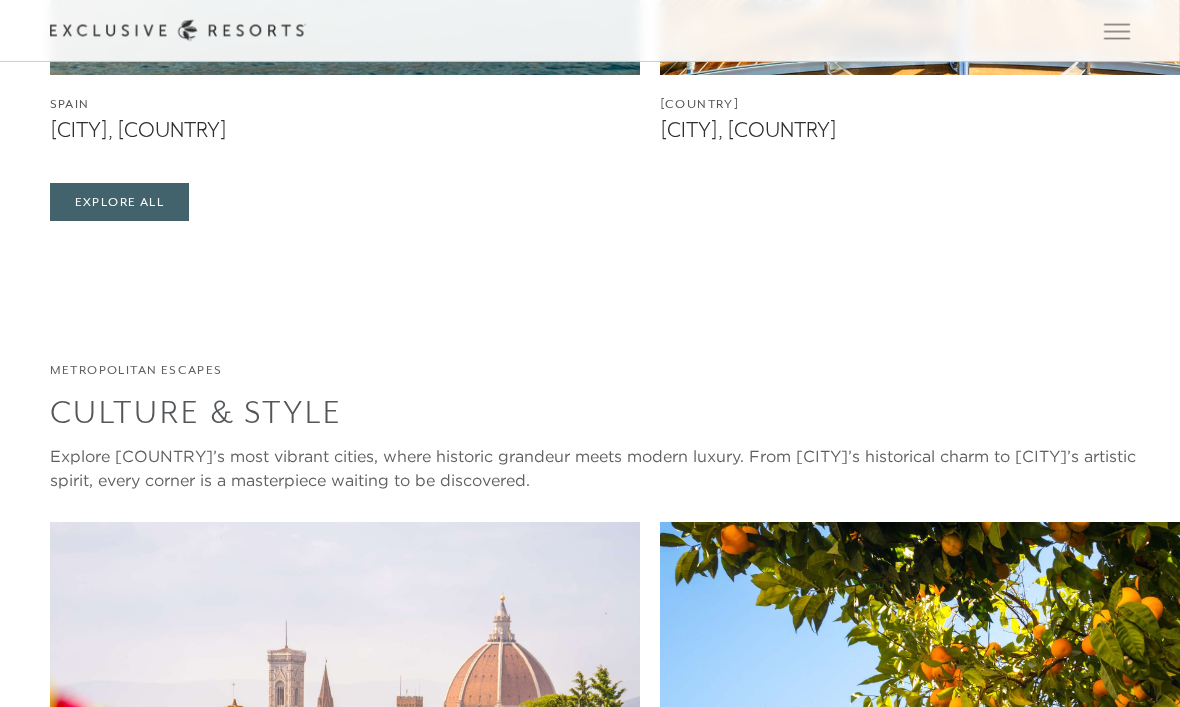 scroll, scrollTop: 2022, scrollLeft: 0, axis: vertical 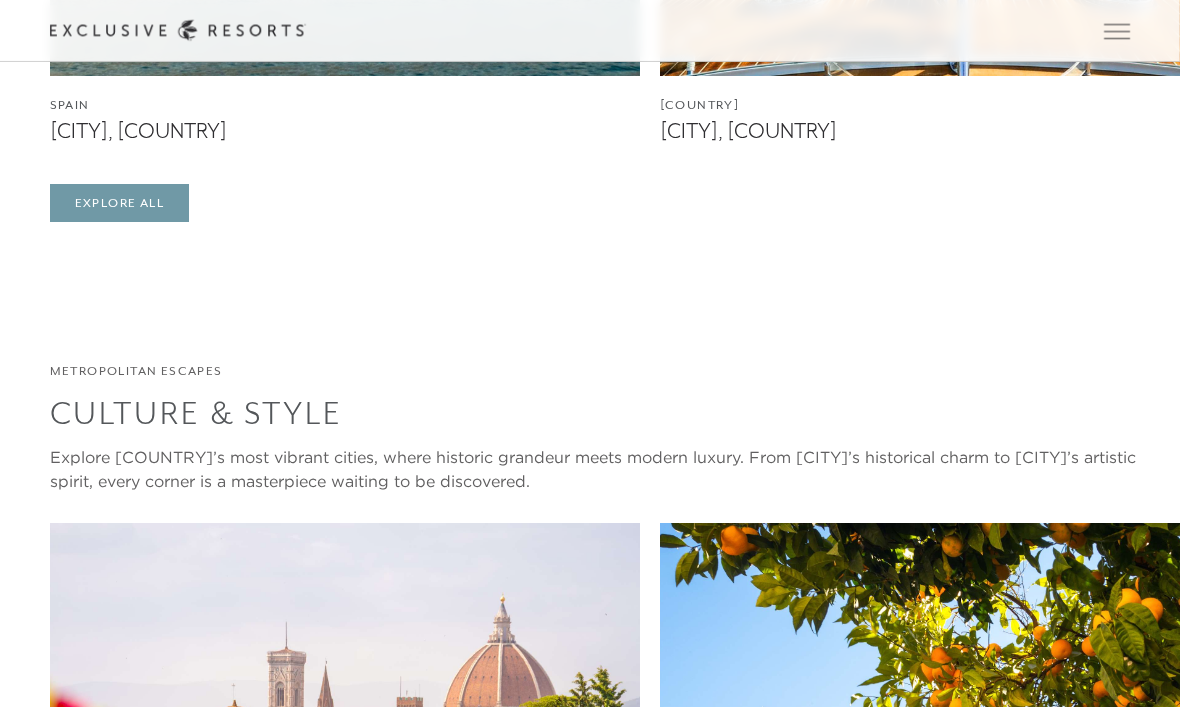 click on "Explore All" at bounding box center [119, 203] 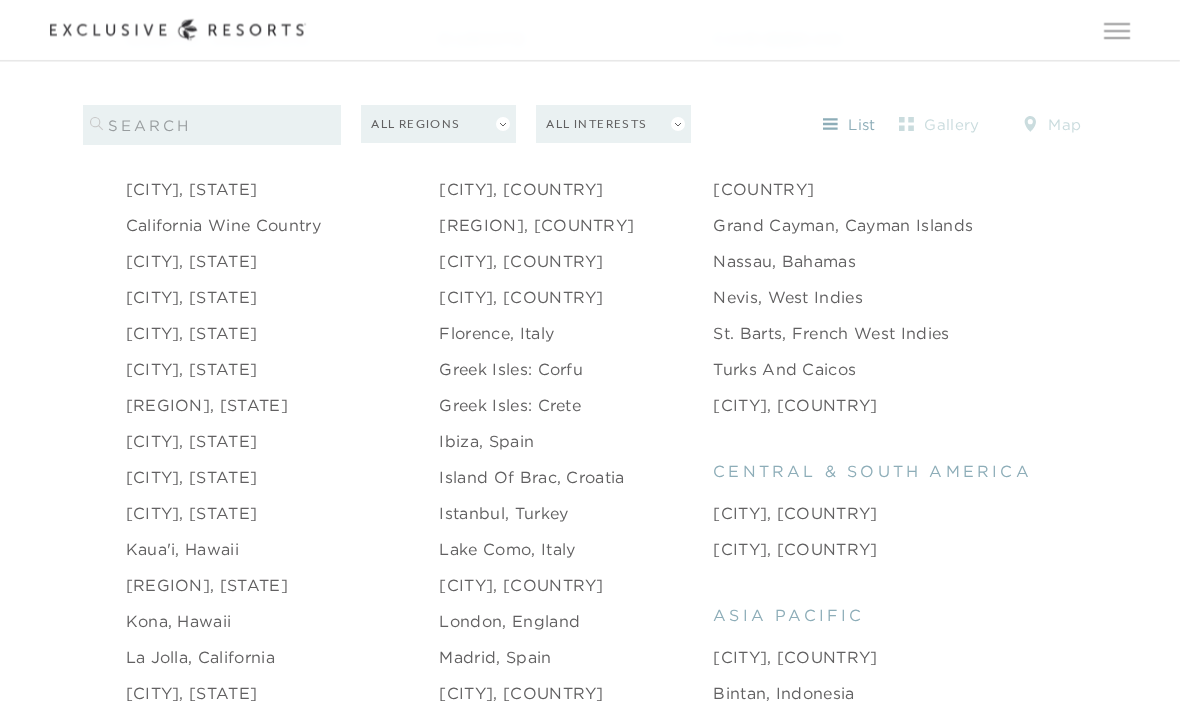 scroll, scrollTop: 2097, scrollLeft: 0, axis: vertical 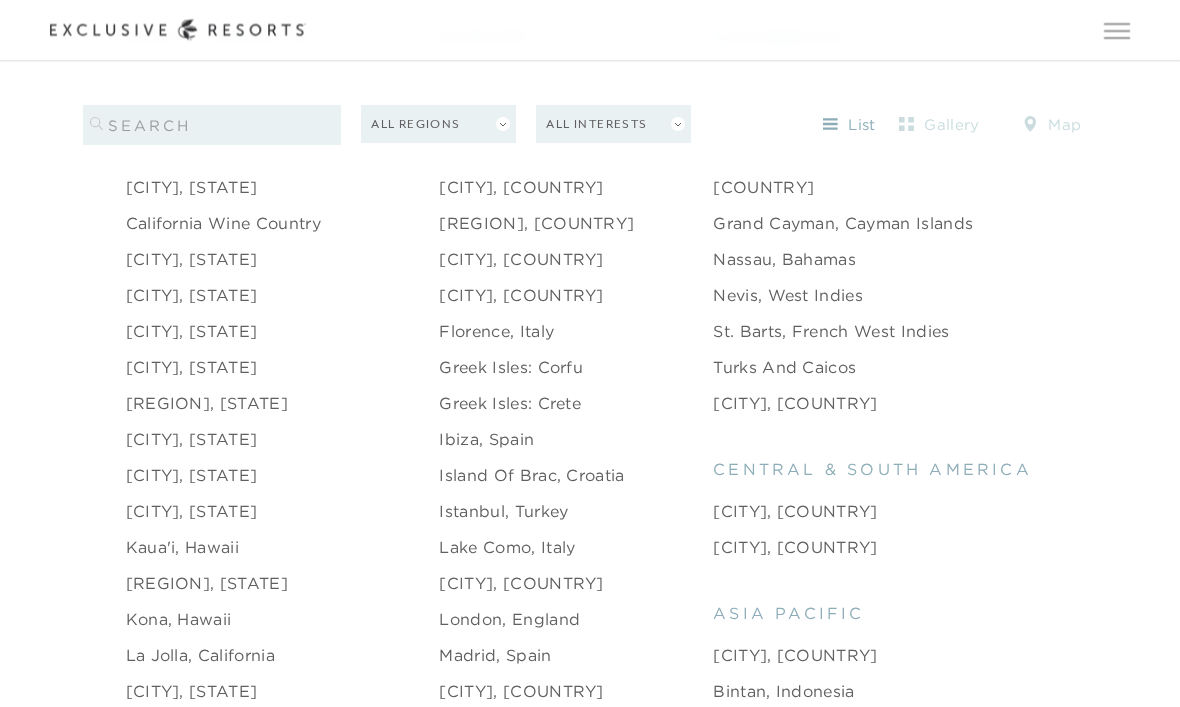 click on "Florence, Italy" at bounding box center [496, 332] 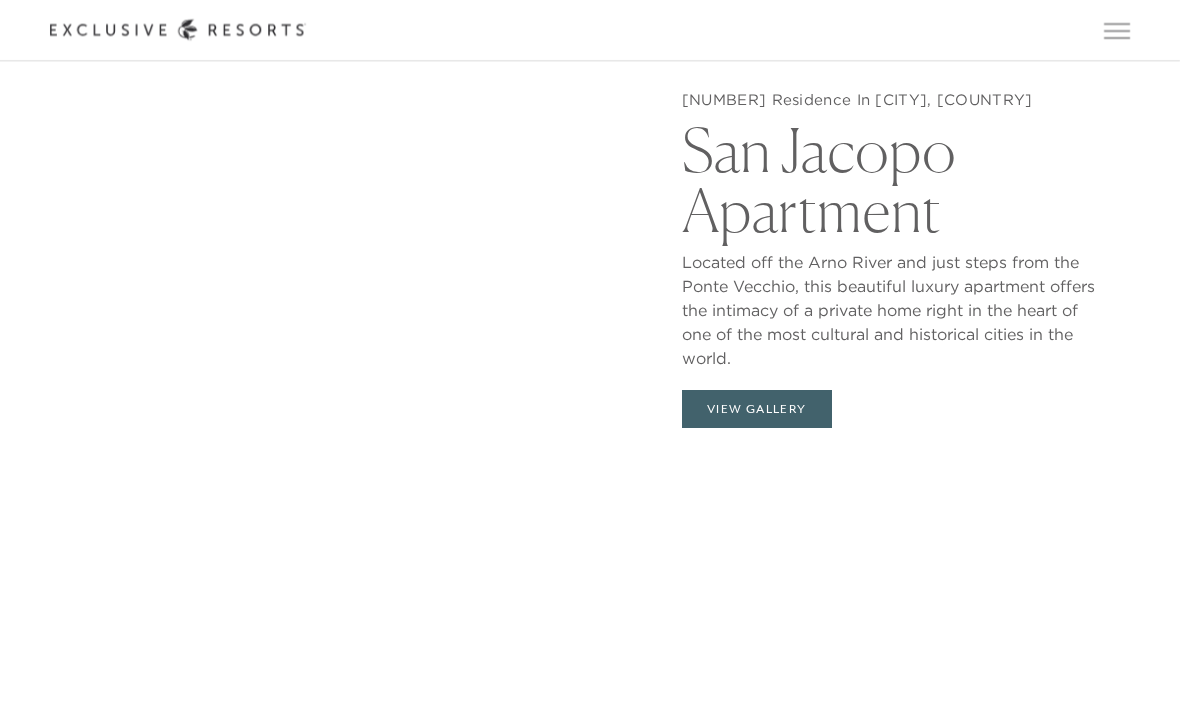 scroll, scrollTop: 1739, scrollLeft: 0, axis: vertical 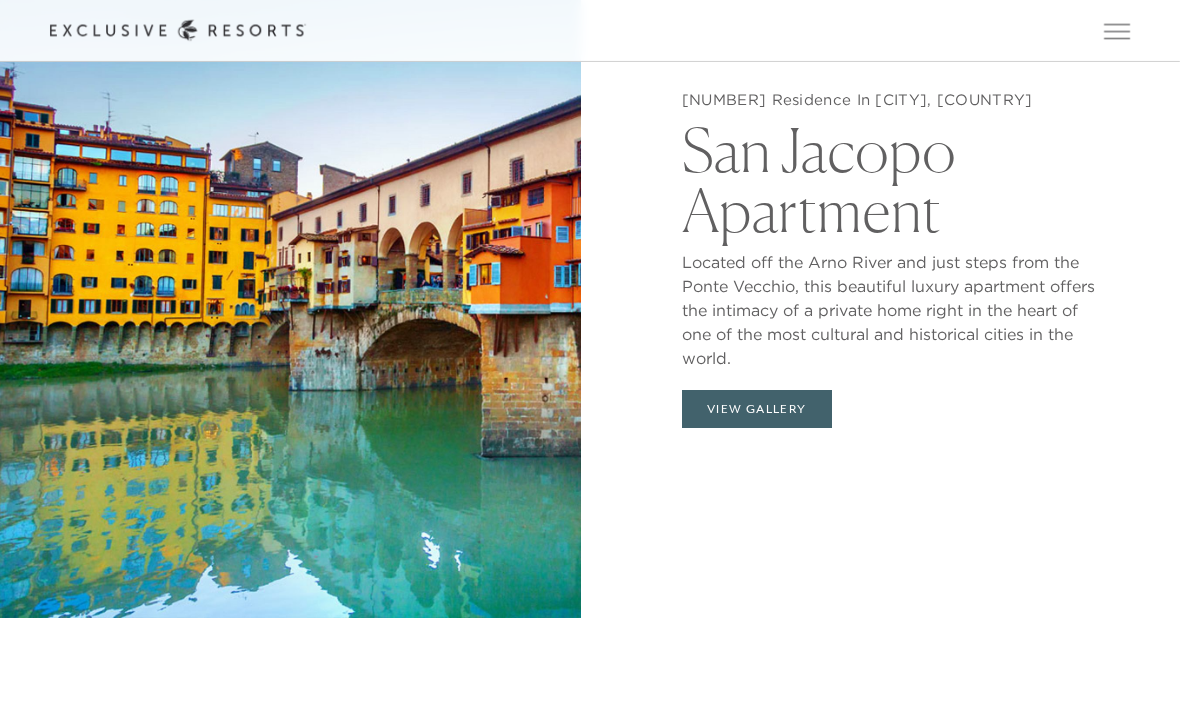 click on "View Gallery" at bounding box center (757, 409) 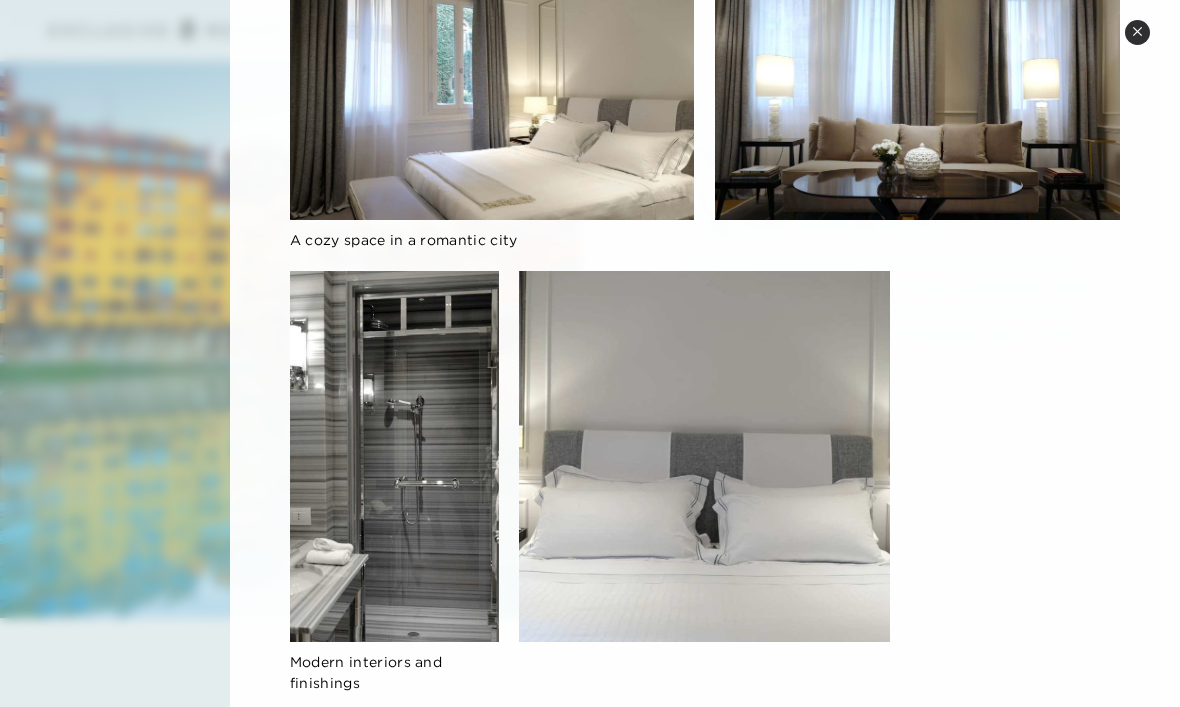 scroll, scrollTop: 611, scrollLeft: 0, axis: vertical 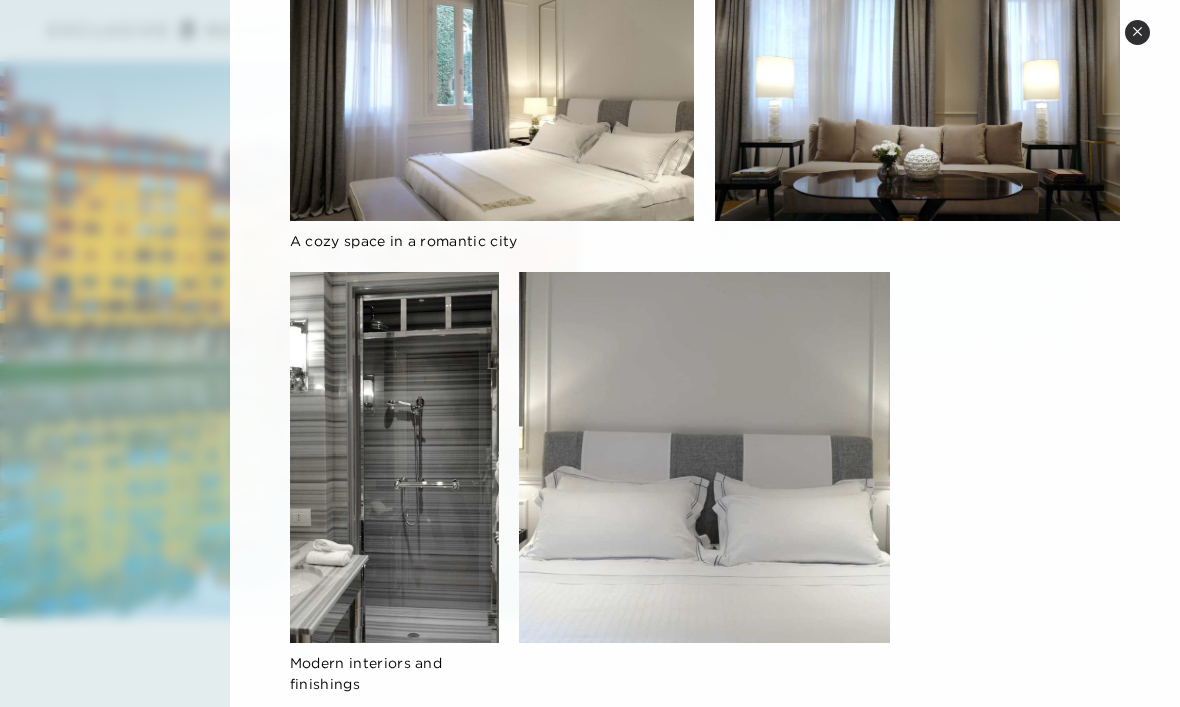 click 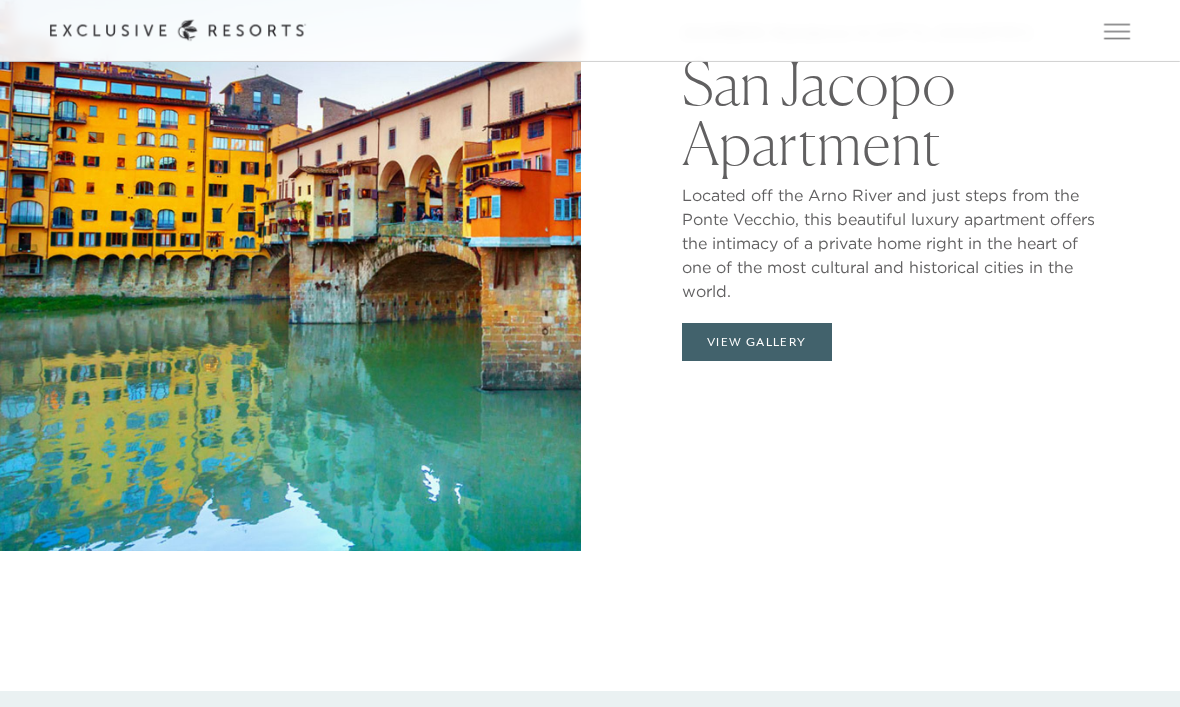scroll, scrollTop: 1805, scrollLeft: 0, axis: vertical 